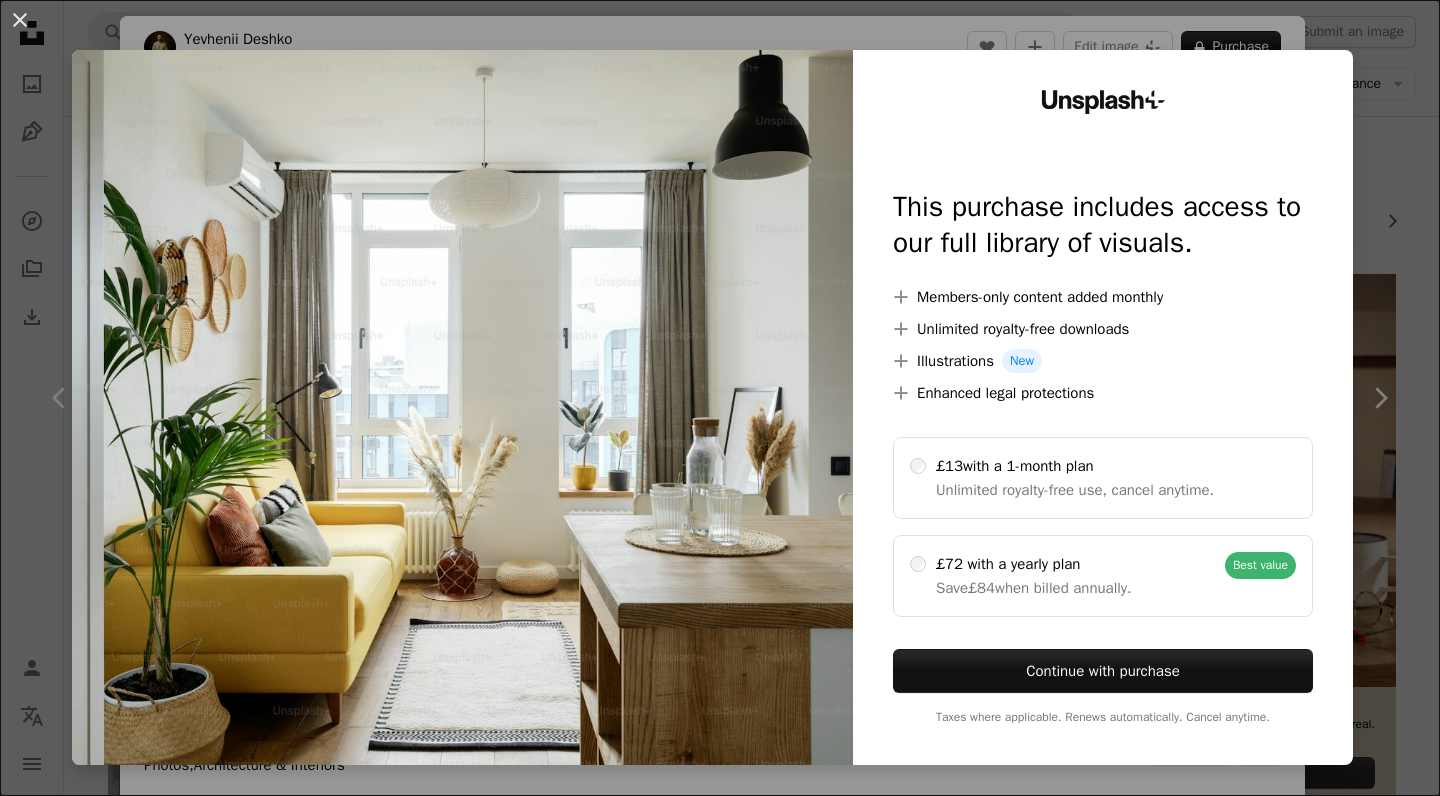 scroll, scrollTop: 326, scrollLeft: 0, axis: vertical 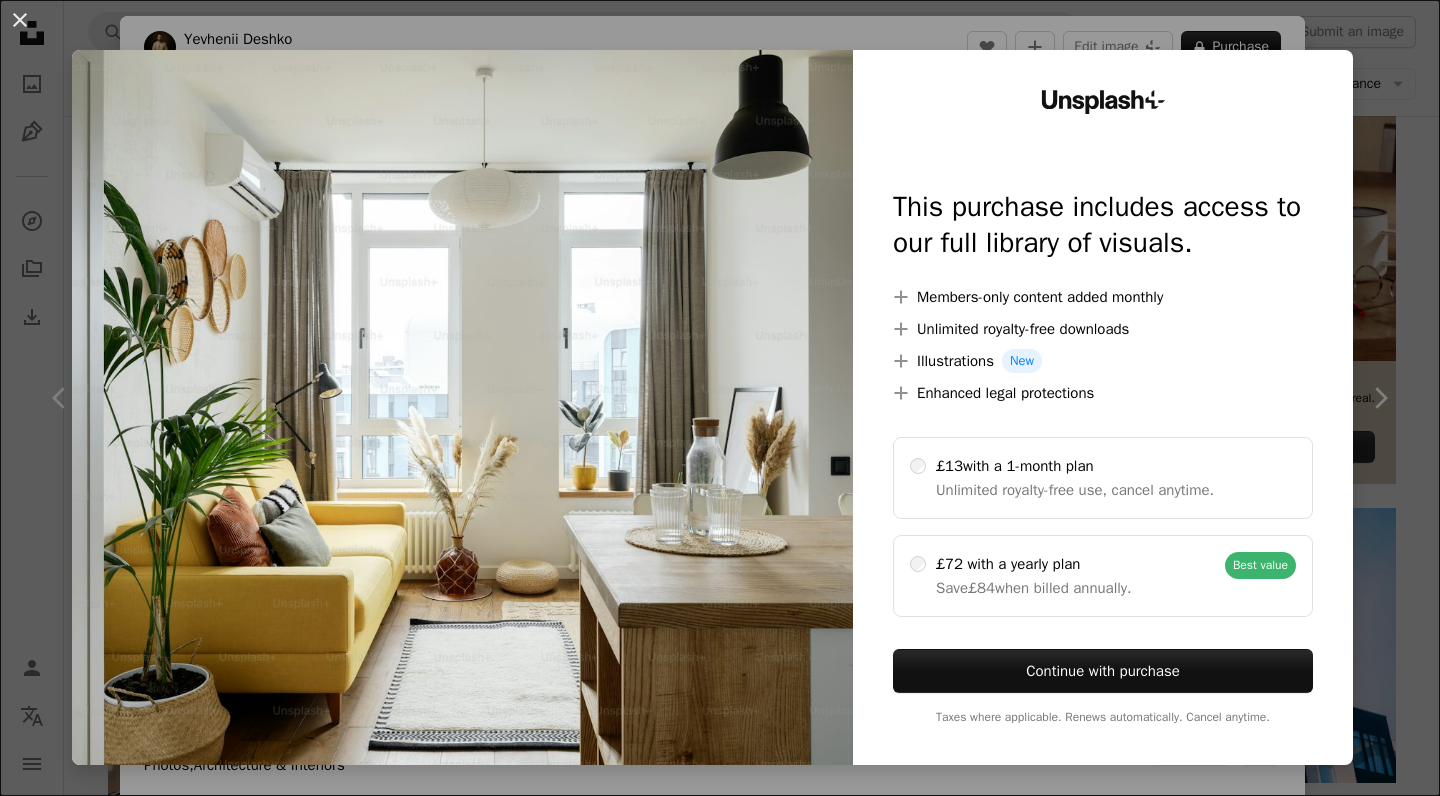 click on "An X shape Unsplash+ This purchase includes access to our full library of visuals. A plus sign Members-only content added monthly A plus sign Unlimited royalty-free downloads A plus sign Illustrations  New A plus sign Enhanced legal protections £13  with a 1-month plan Unlimited royalty-free use, cancel anytime. £72   with a yearly plan Save  £84  when billed annually. Best value Continue with purchase Taxes where applicable. Renews automatically. Cancel anytime." at bounding box center [720, 398] 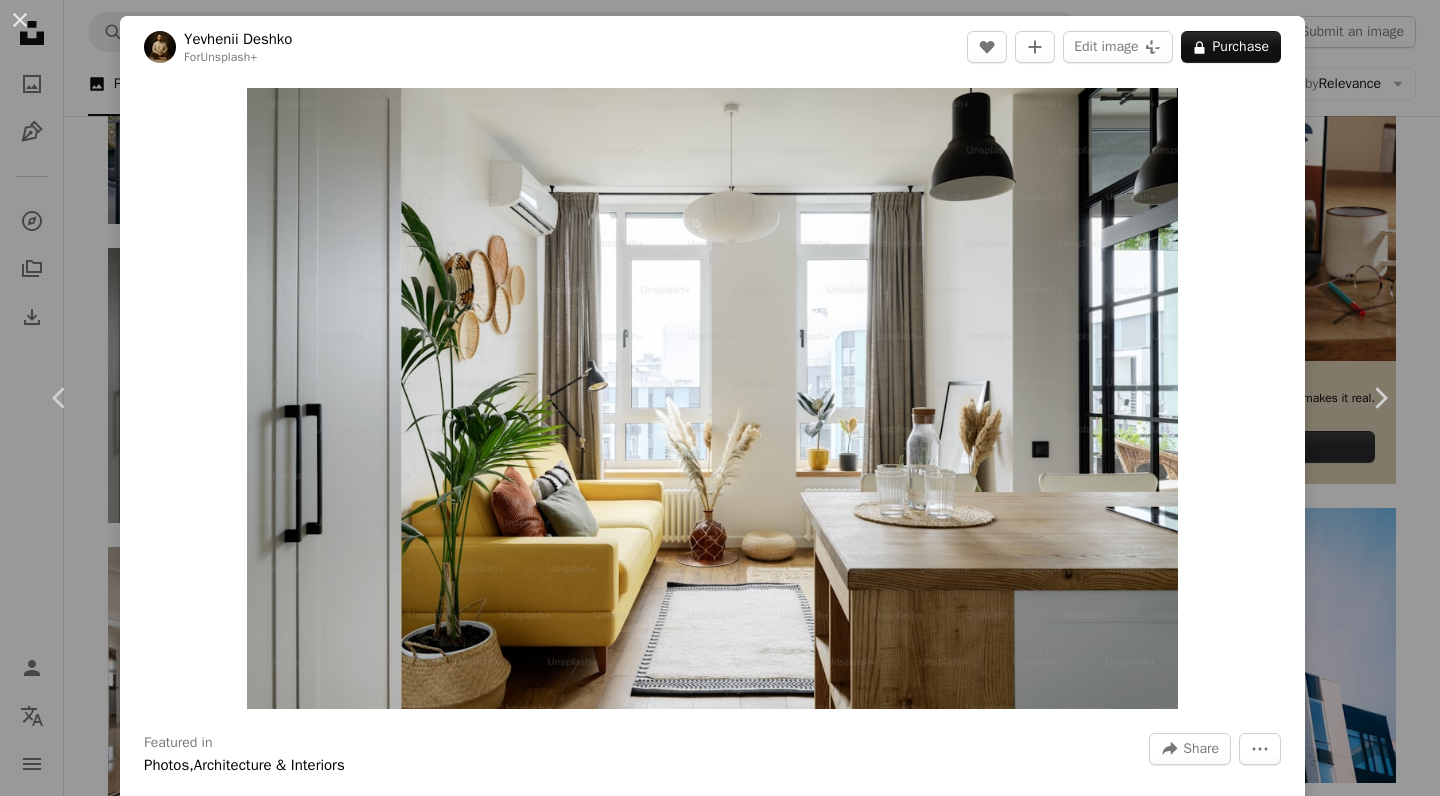 click on "Yevhenii Deshko" at bounding box center [238, 39] 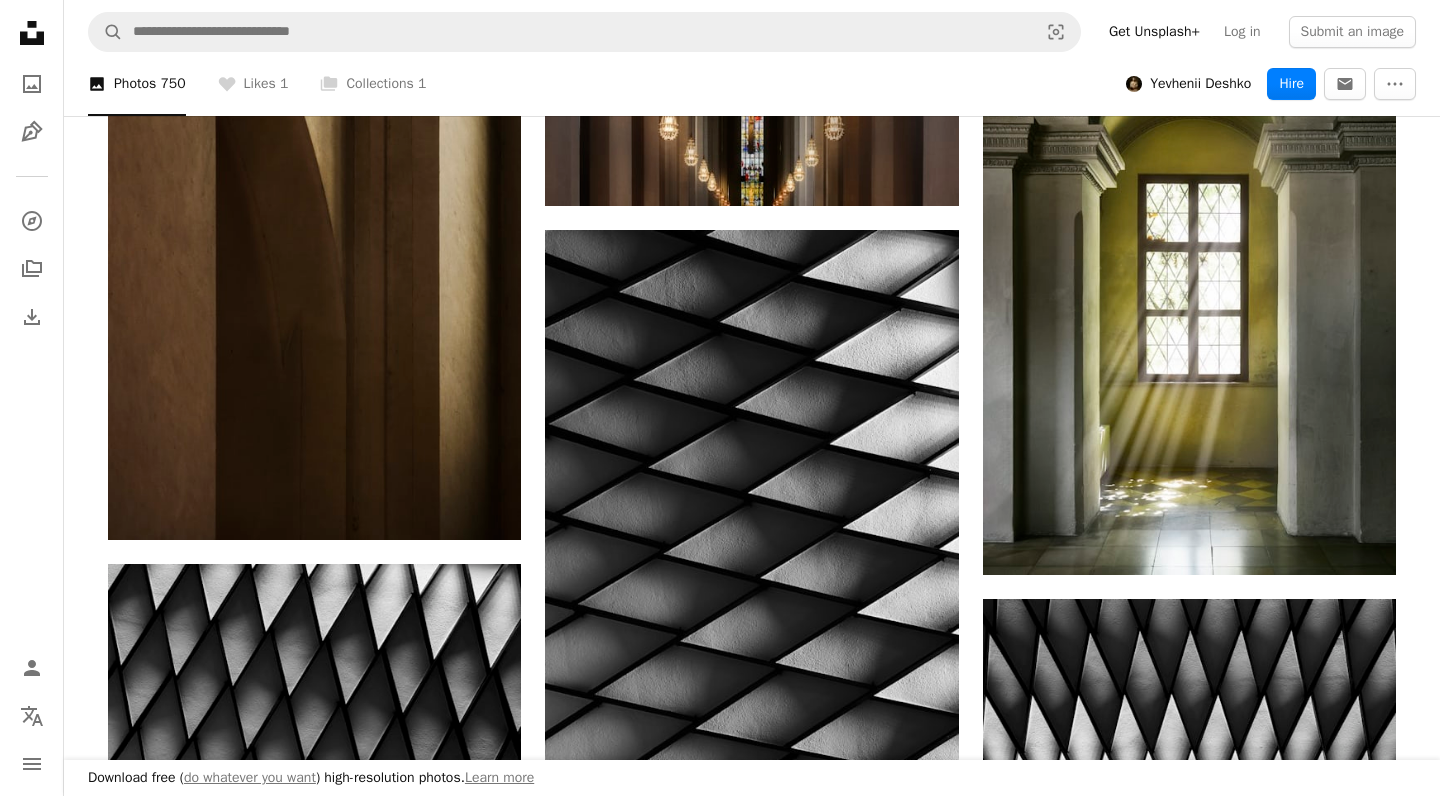 scroll, scrollTop: 2833, scrollLeft: 0, axis: vertical 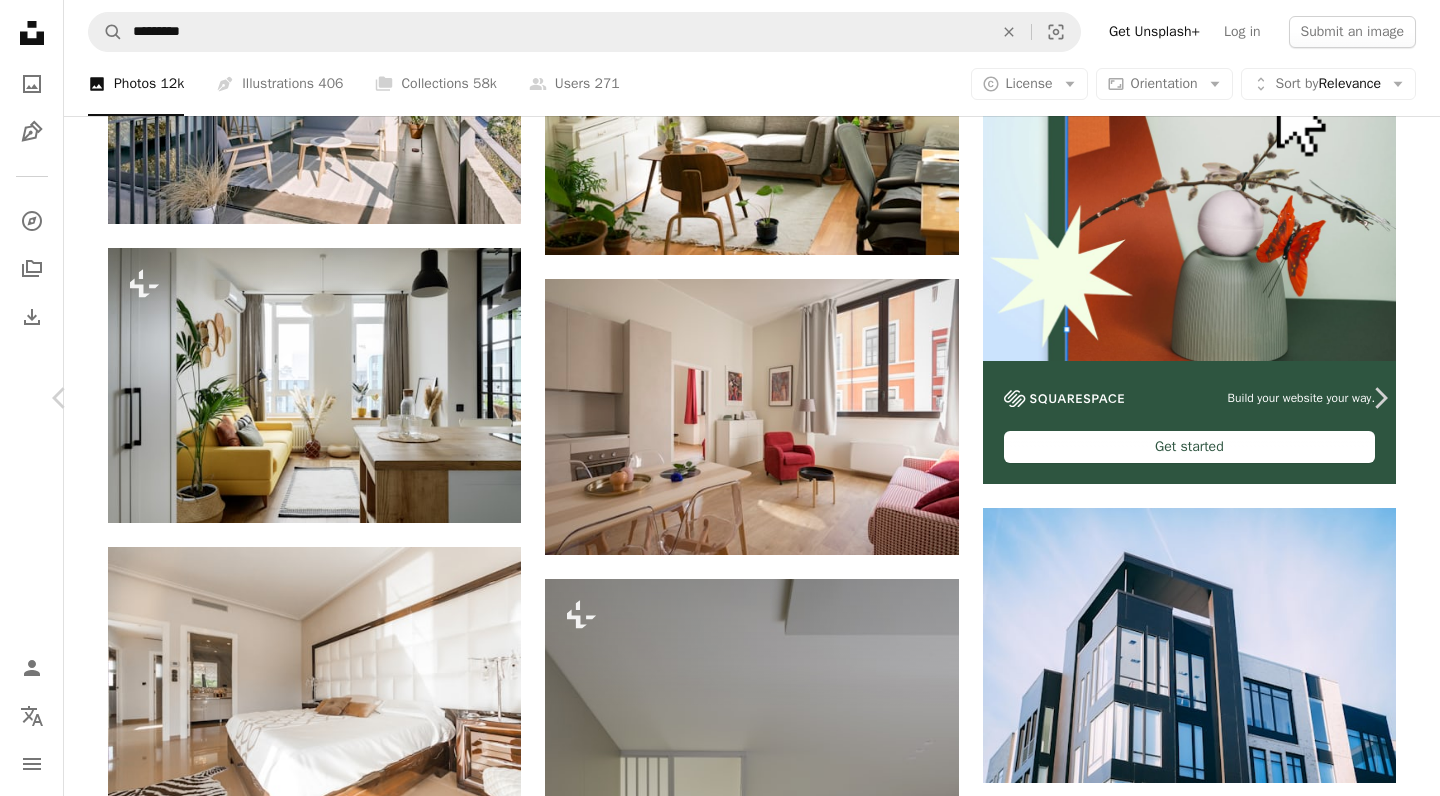 click on "An X shape Chevron left Chevron right [FIRST] [LAST] For Unsplash+ A heart A plus sign Edit image Plus sign for Unsplash+ A lock Purchase Zoom in Featured in Photos , Architecture & Interiors A forward-right arrow Share More Actions Calendar outlined Published on February 14, 2023 Safety Licensed under the Unsplash+ License interior design home living room furniture indoor apartment house interior housing couch decor lounge cozy home living furniture store real estate photography inside house a living room living space living room furniture light room Free images From this series Chevron right Plus sign for Unsplash+ Plus sign for Unsplash+ Plus sign for Unsplash+ Plus sign for Unsplash+ Plus sign for Unsplash+ Plus sign for Unsplash+ Plus sign for Unsplash+ Plus sign for Unsplash+ Plus sign for Unsplash+ Plus sign for Unsplash+ Plus sign for Unsplash+ Plus sign for Unsplash+ Related images Plus sign for Unsplash+ A heart A plus sign [FIRST] [LAST] For Unsplash+ A lock Purchase Plus sign for Unsplash+ A heart A plus sign Getty Images For" at bounding box center [720, 4624] 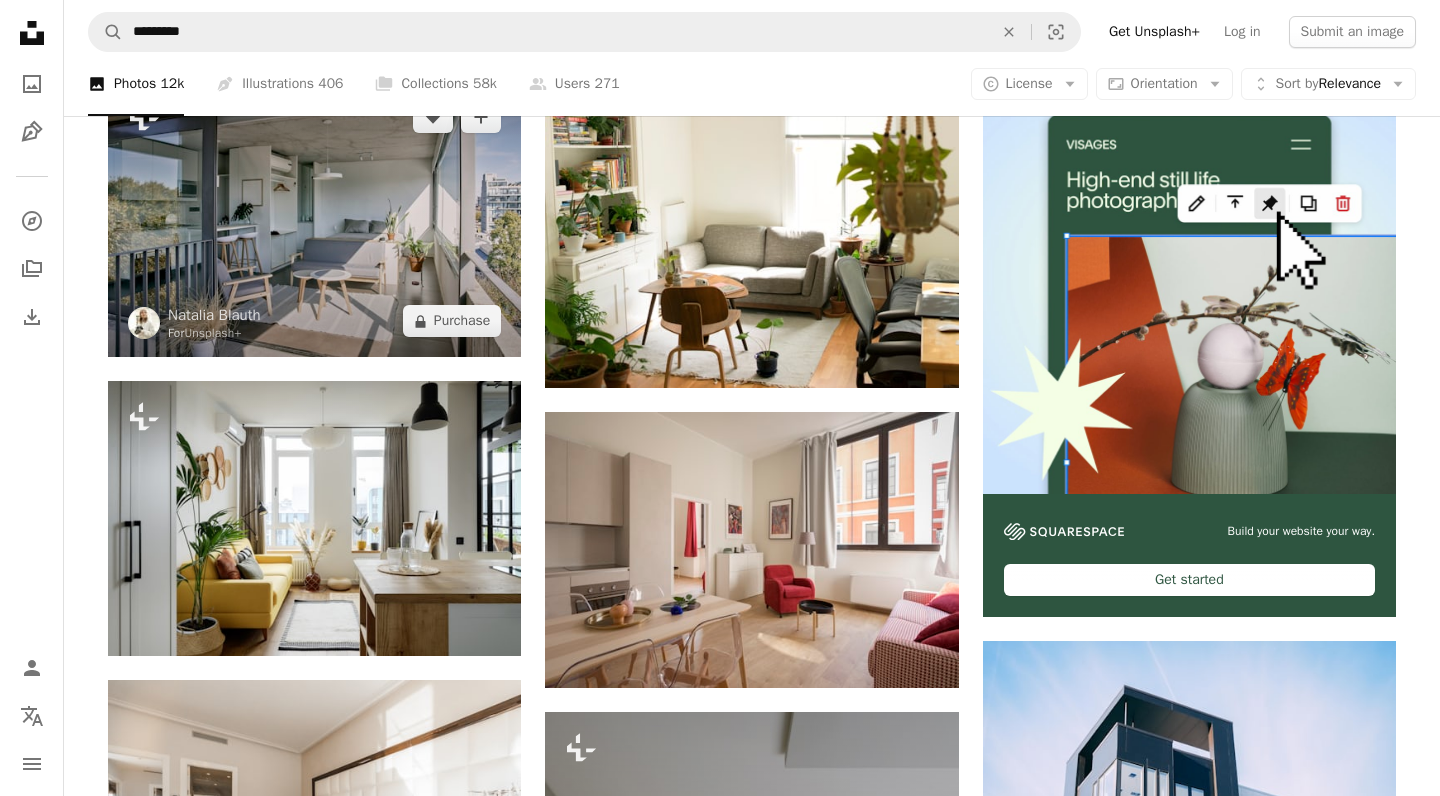 scroll, scrollTop: 194, scrollLeft: 0, axis: vertical 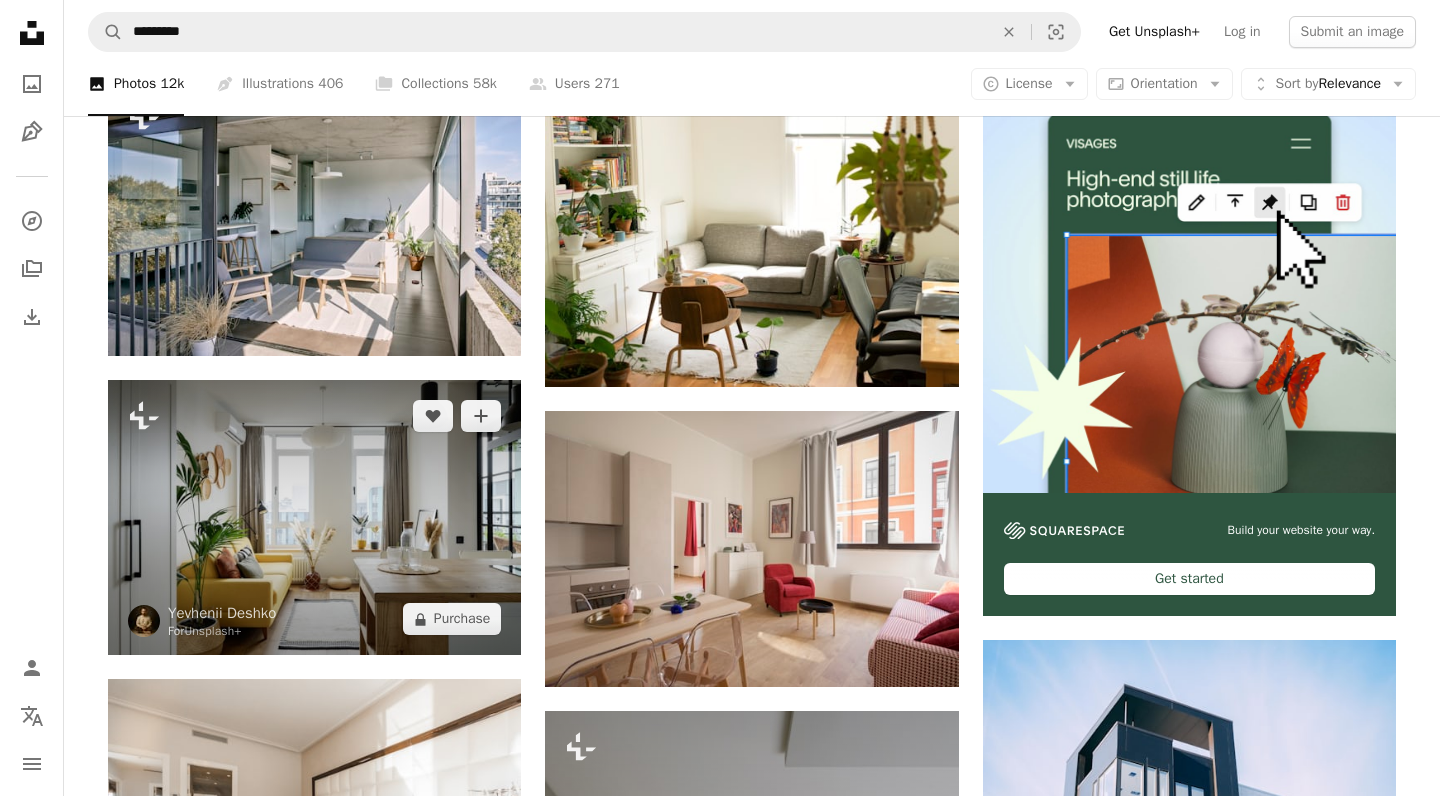 click at bounding box center (314, 517) 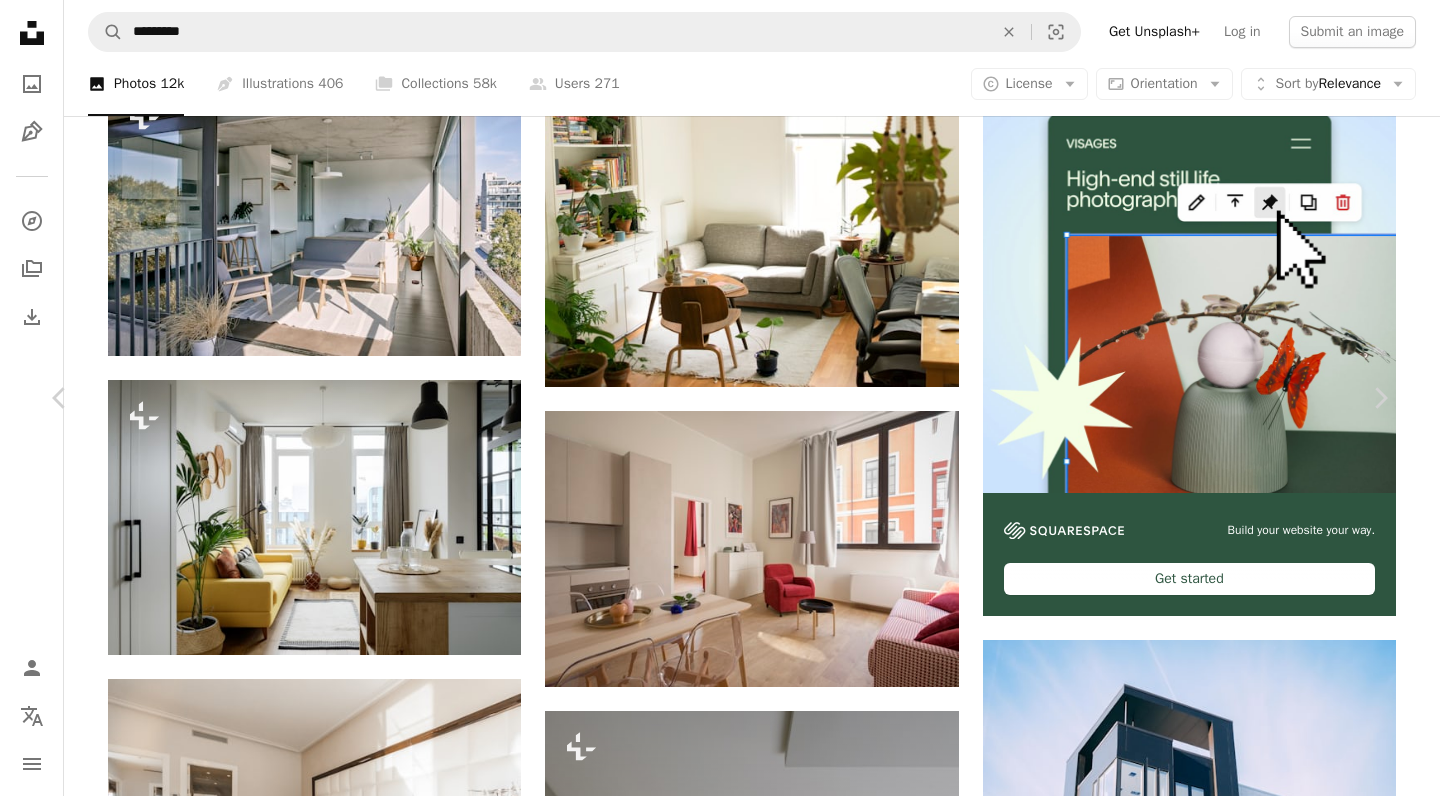 scroll, scrollTop: 2821, scrollLeft: 0, axis: vertical 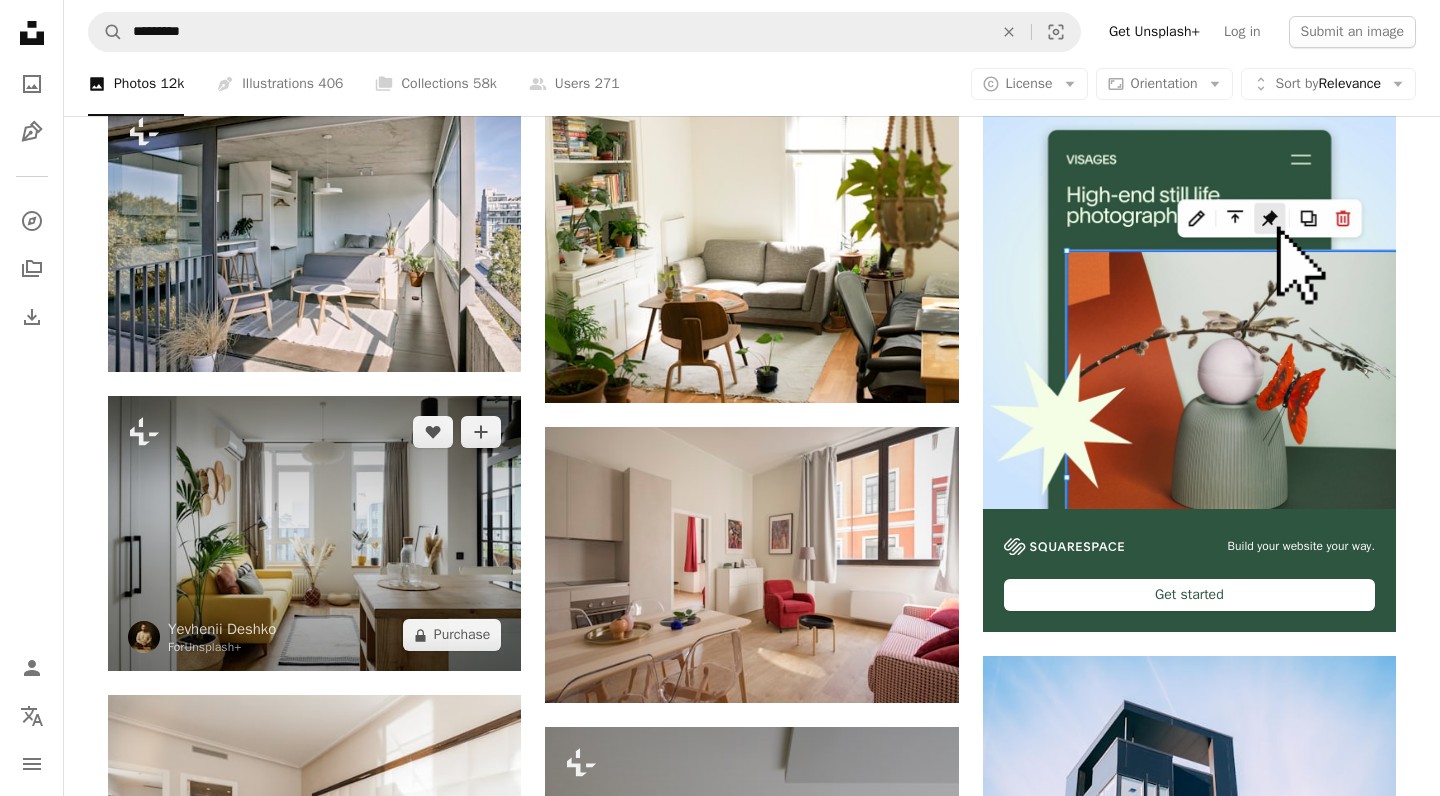 click at bounding box center (314, 533) 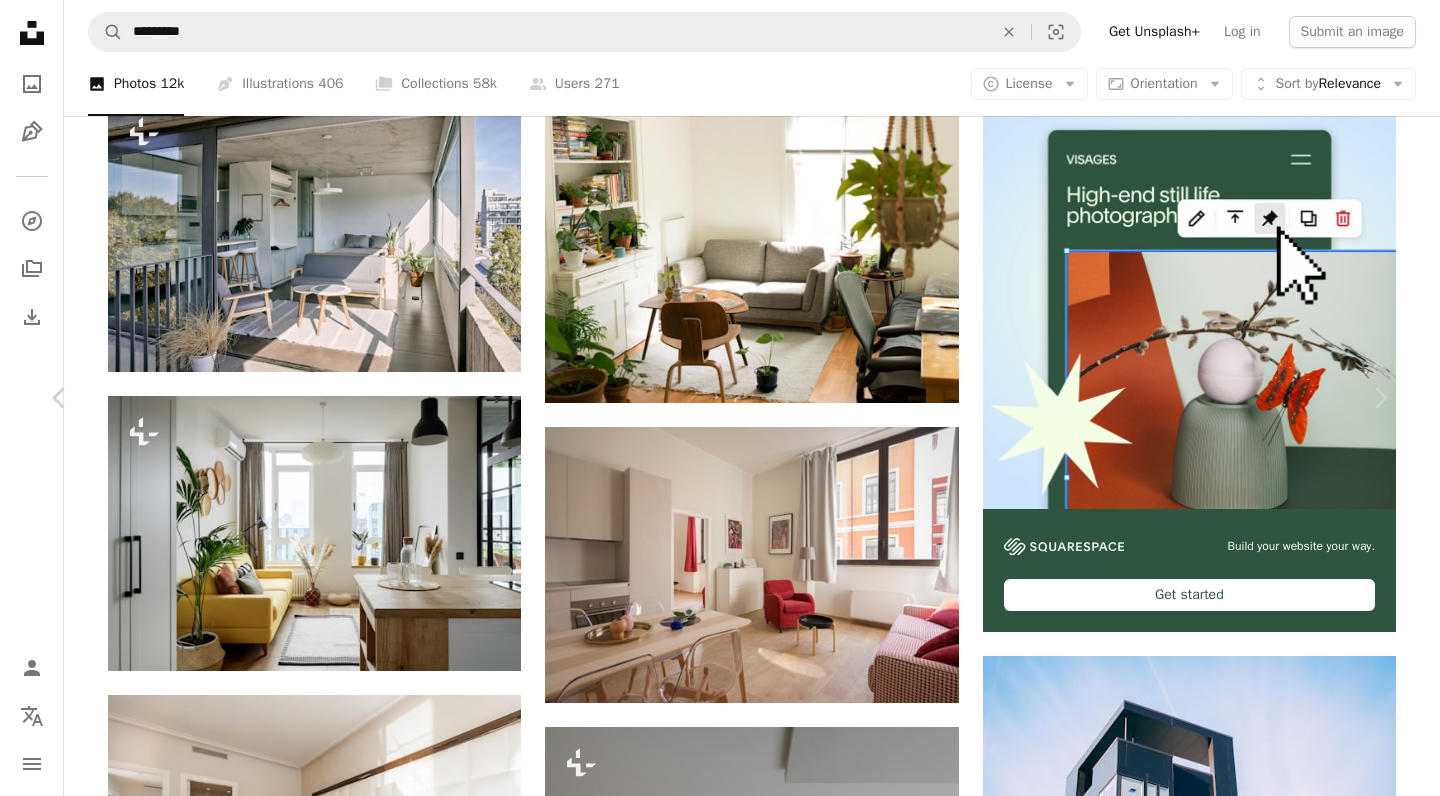 scroll, scrollTop: 2612, scrollLeft: 0, axis: vertical 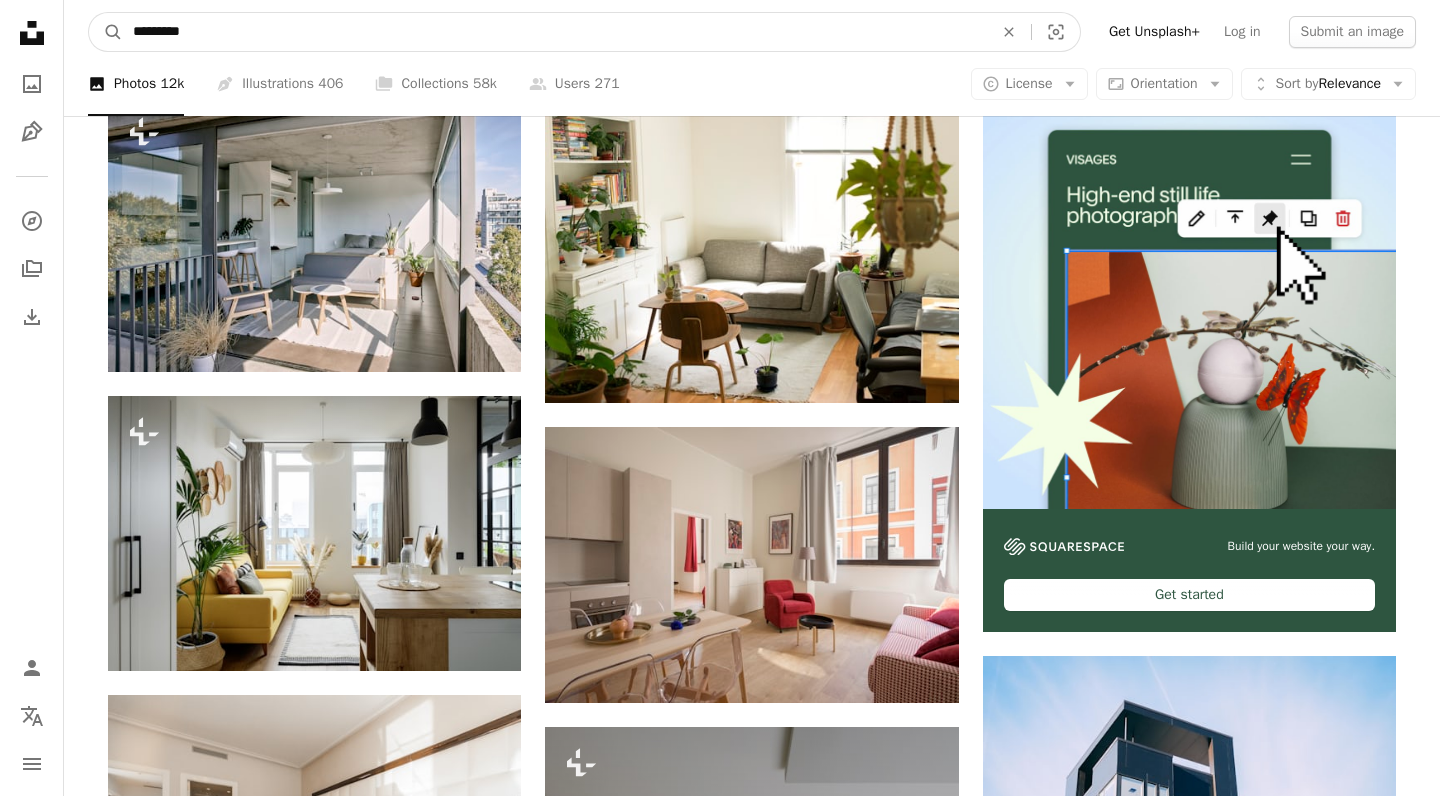 click on "*********" at bounding box center [555, 32] 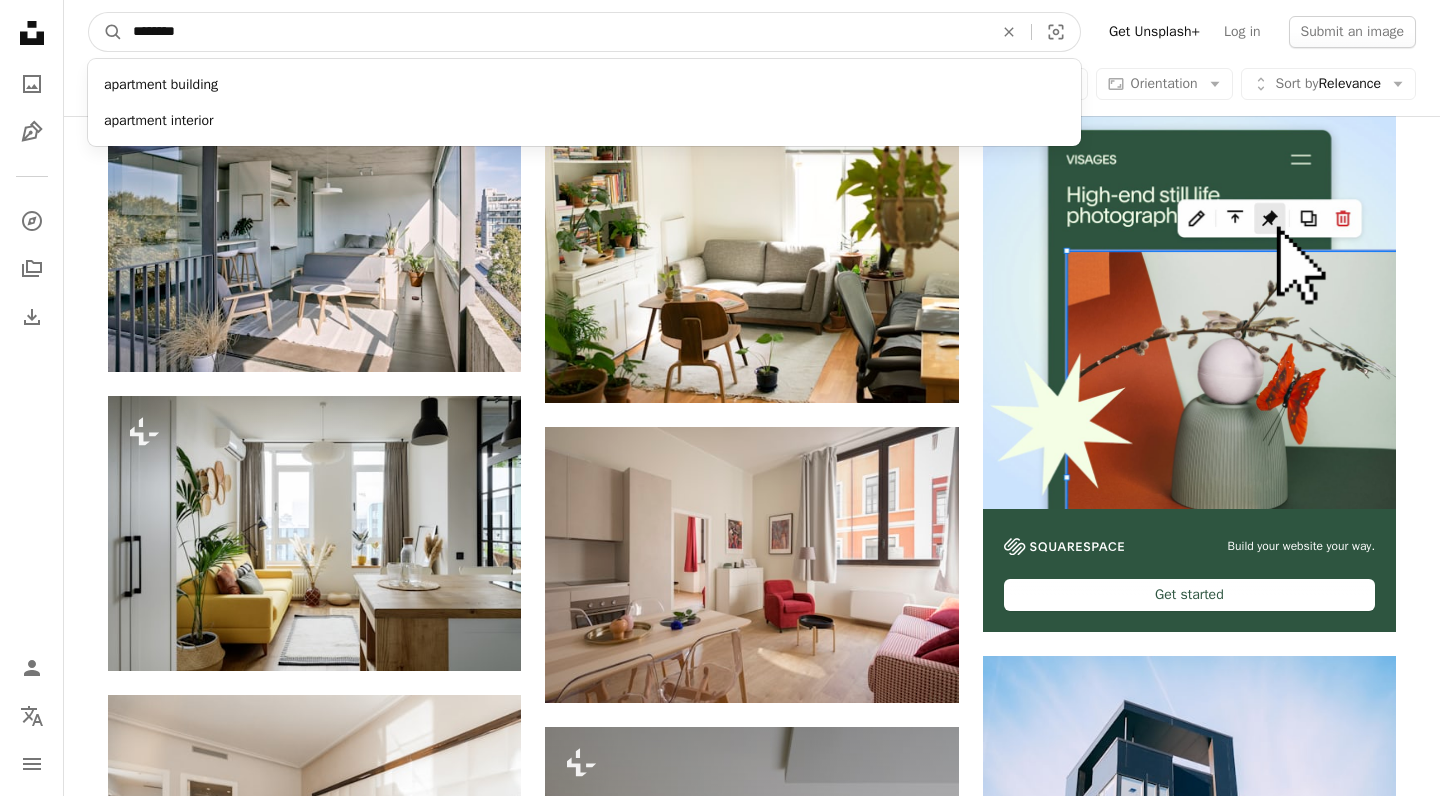 type on "*********" 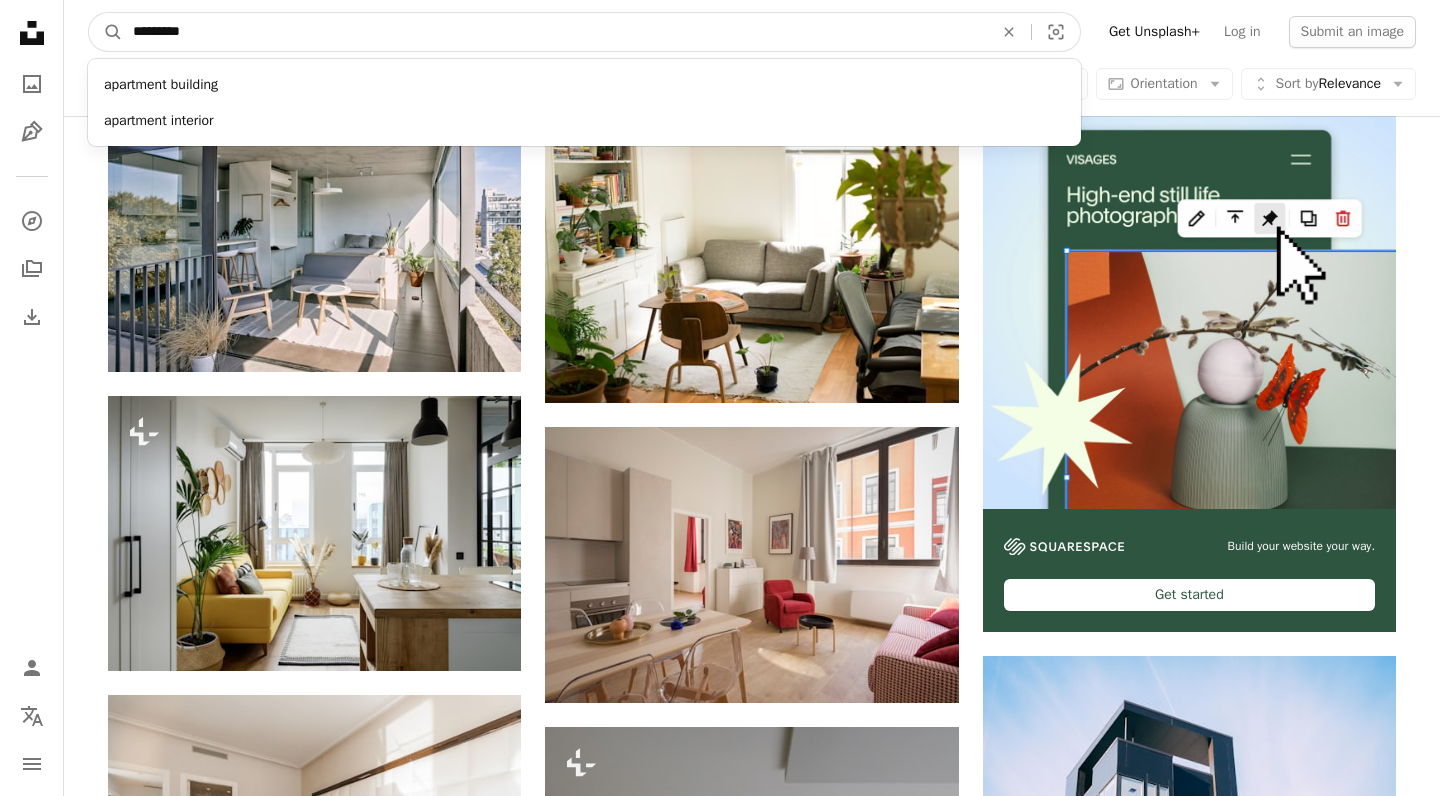 click on "A magnifying glass" at bounding box center (106, 32) 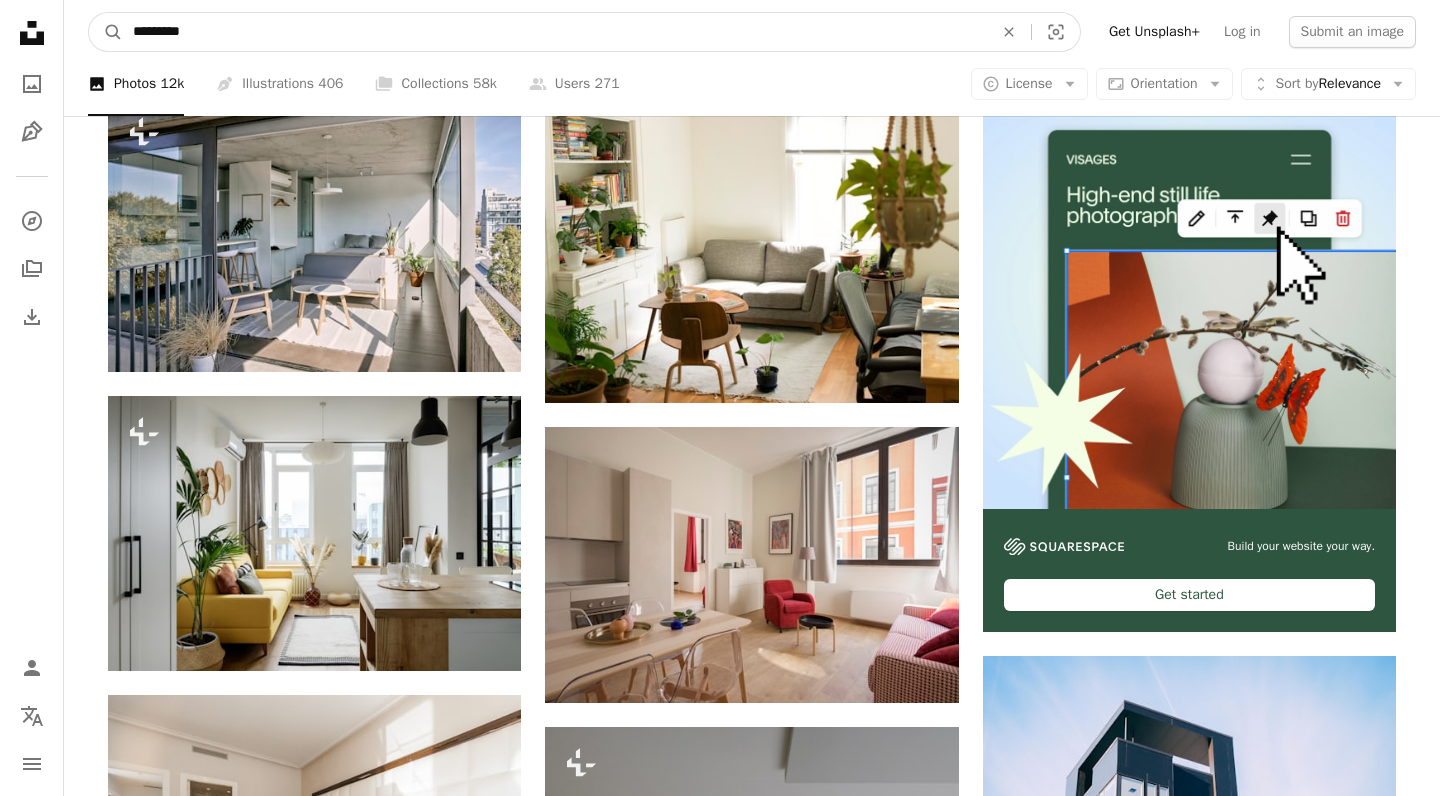 click on "*********" at bounding box center (555, 32) 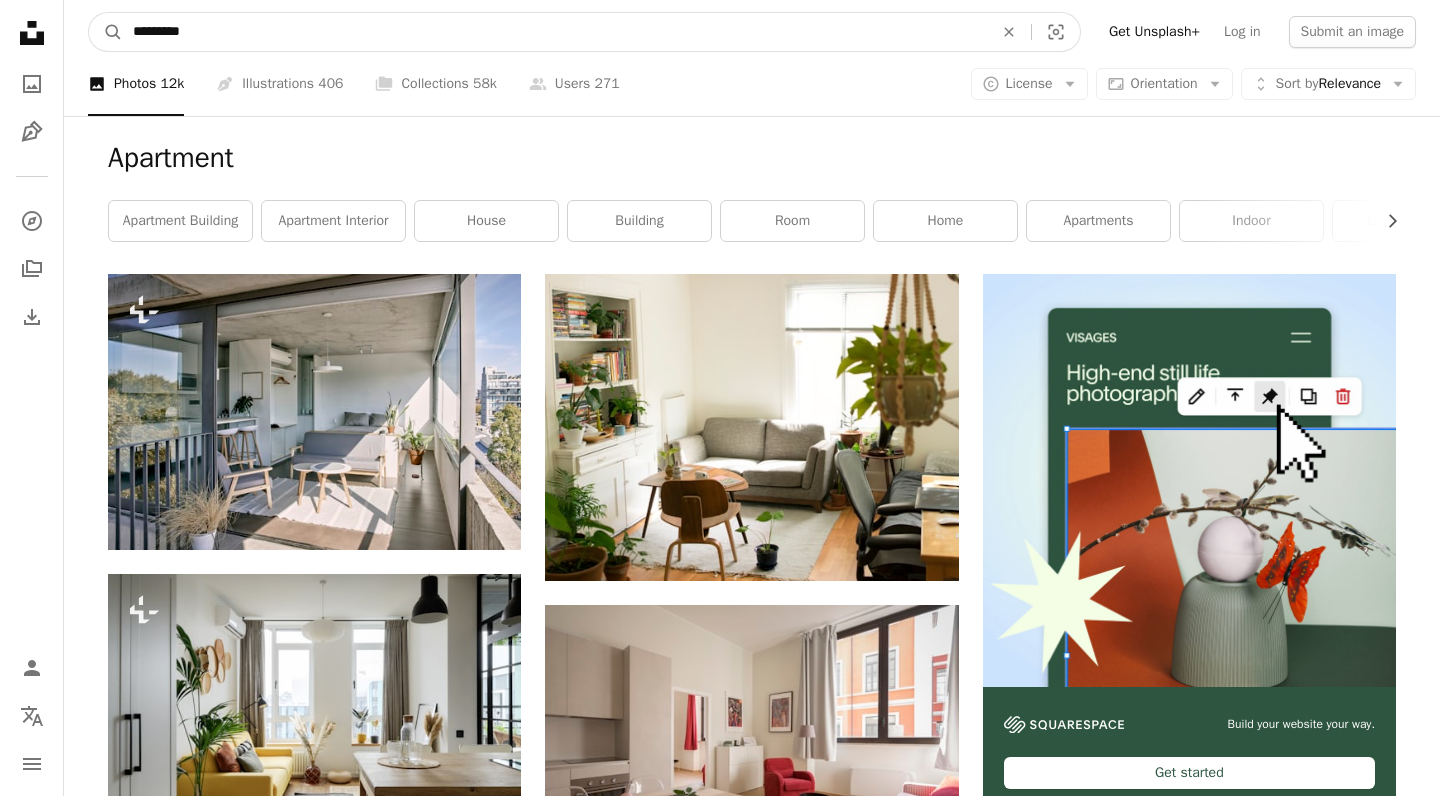 scroll, scrollTop: 0, scrollLeft: 0, axis: both 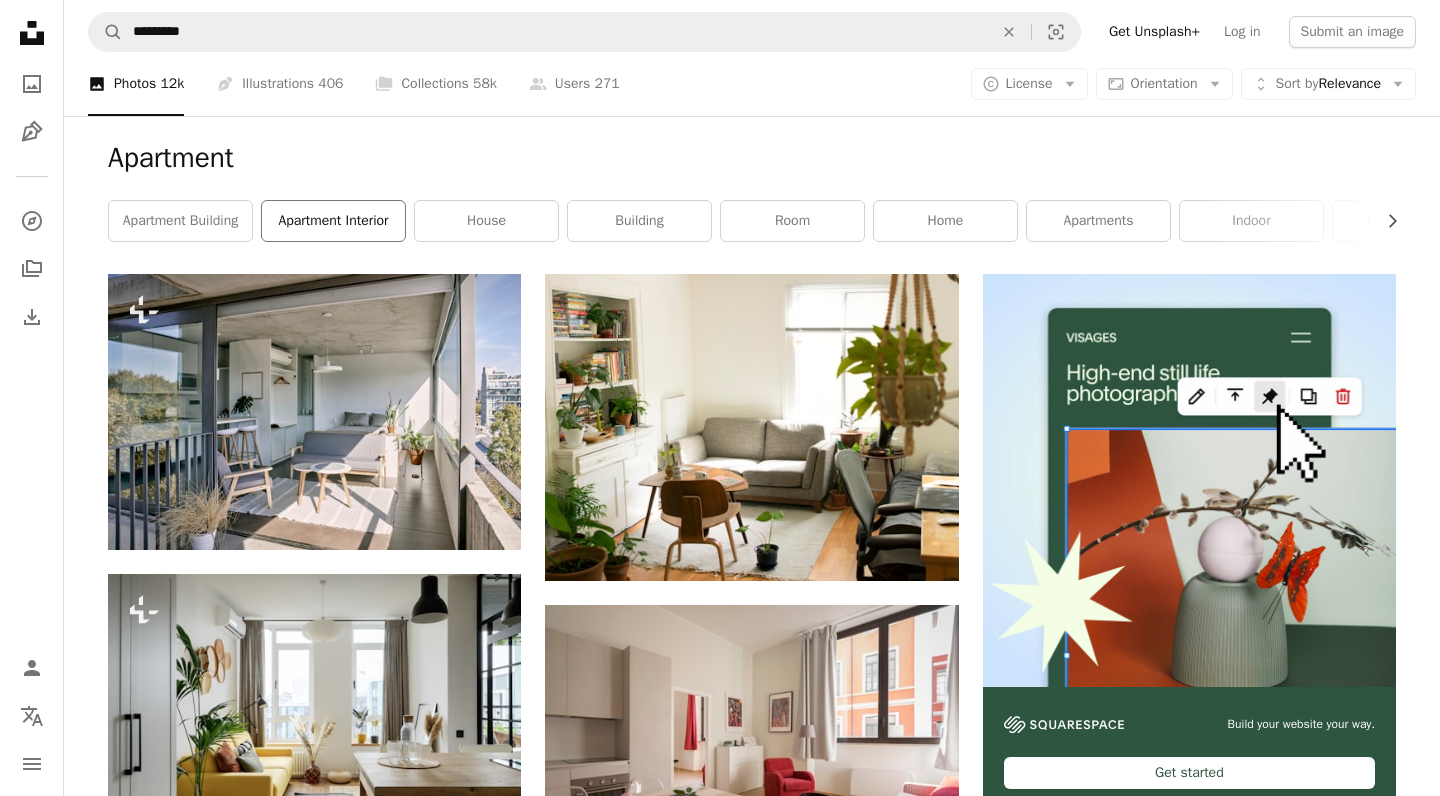 click on "apartment interior" at bounding box center [333, 221] 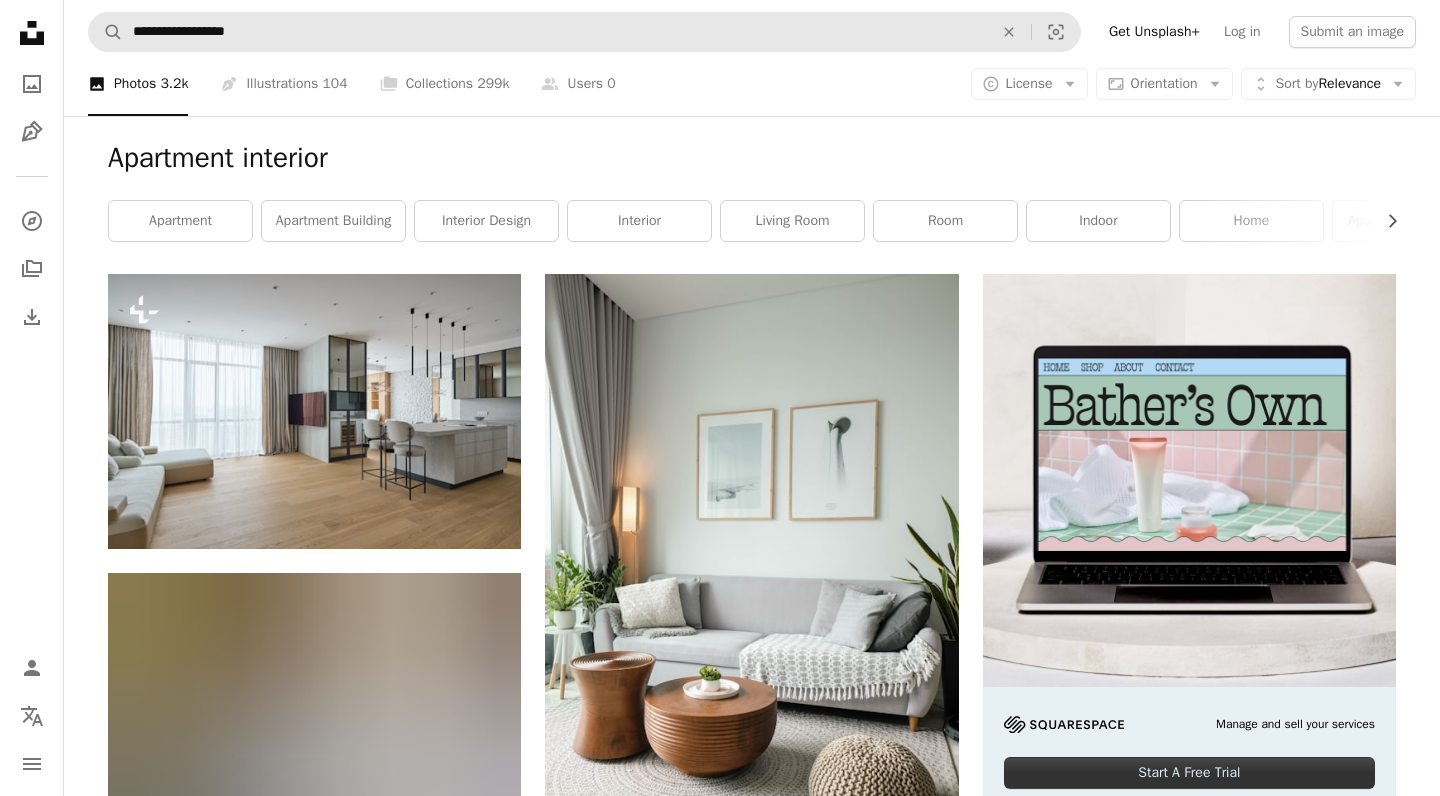 scroll, scrollTop: 0, scrollLeft: 0, axis: both 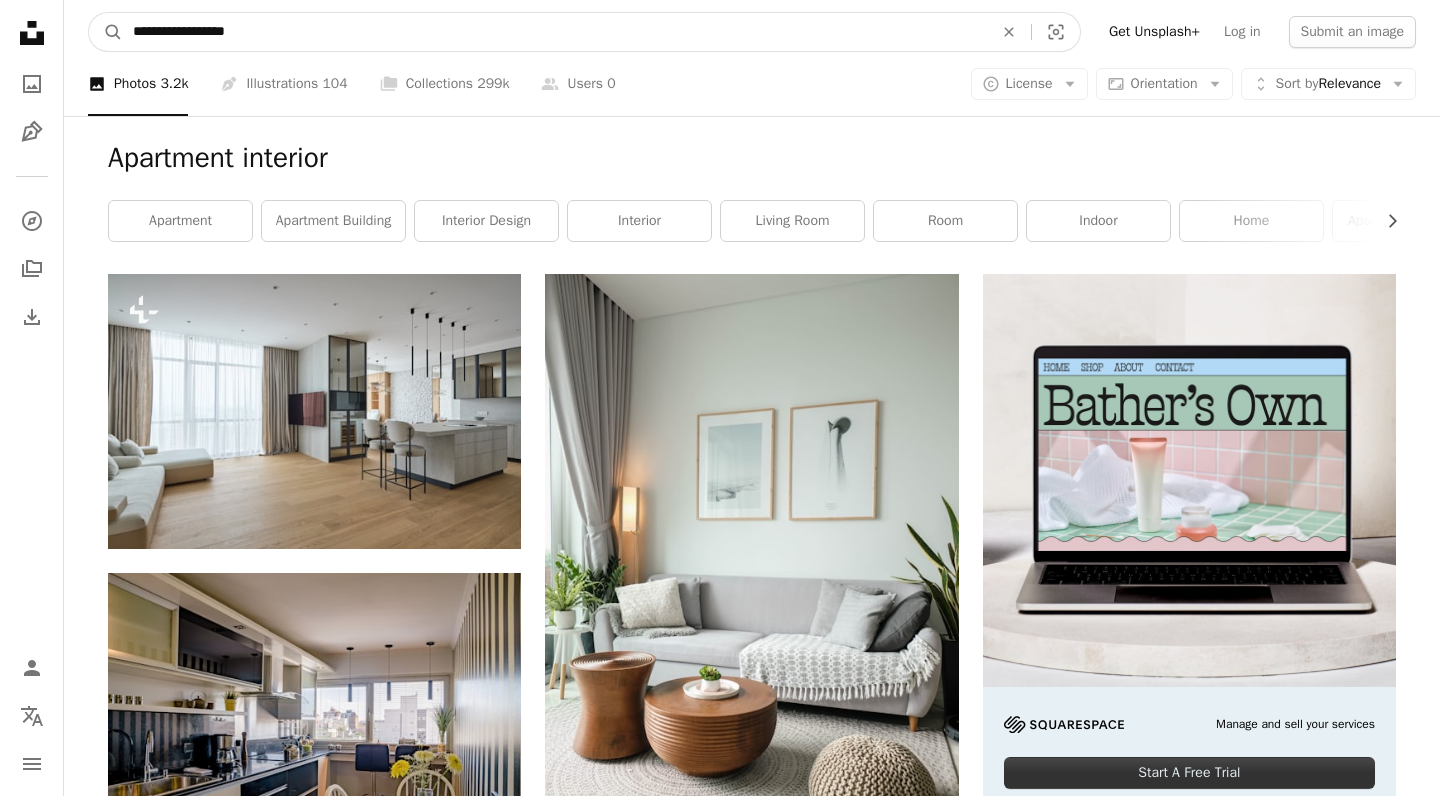 click on "**********" at bounding box center (555, 32) 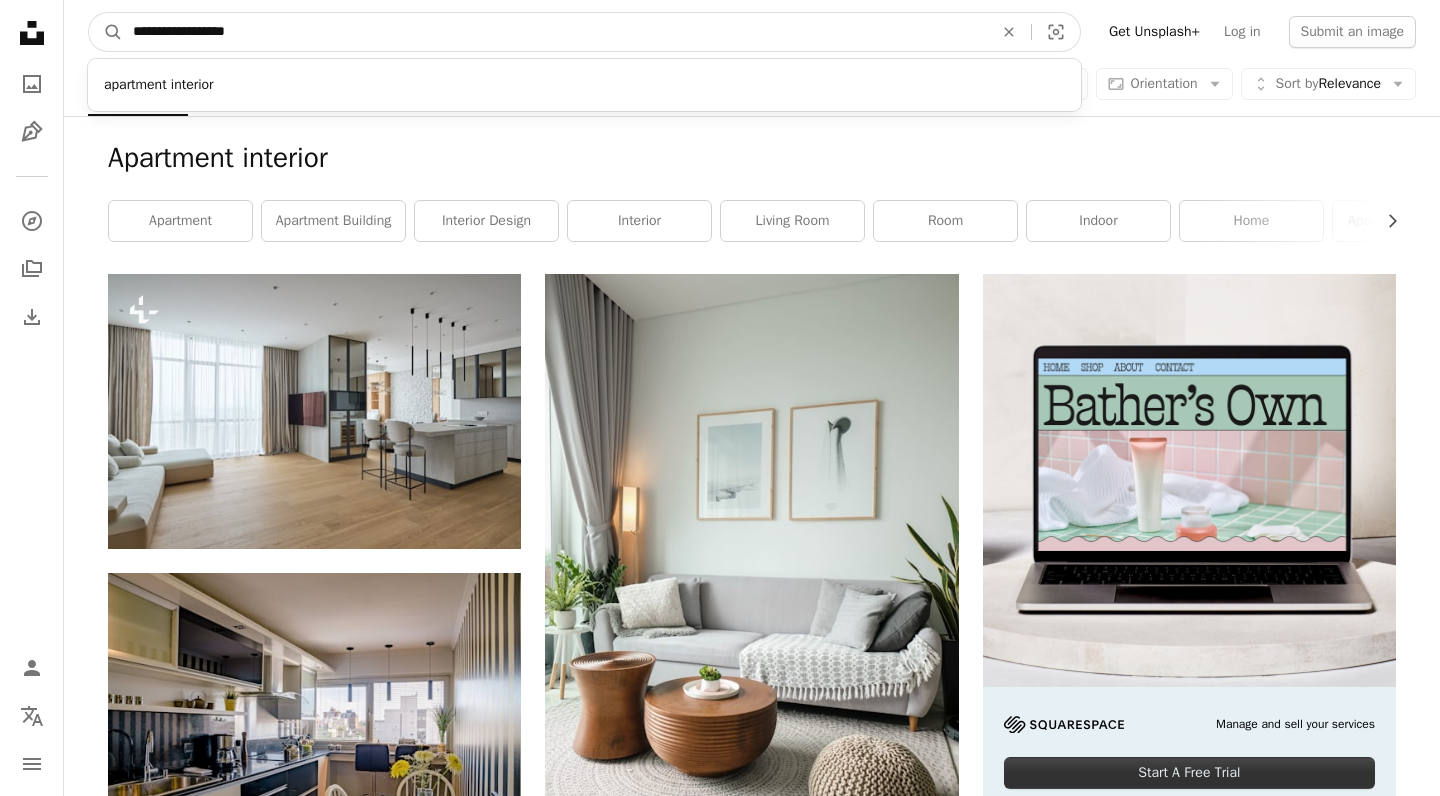 click on "**********" at bounding box center [555, 32] 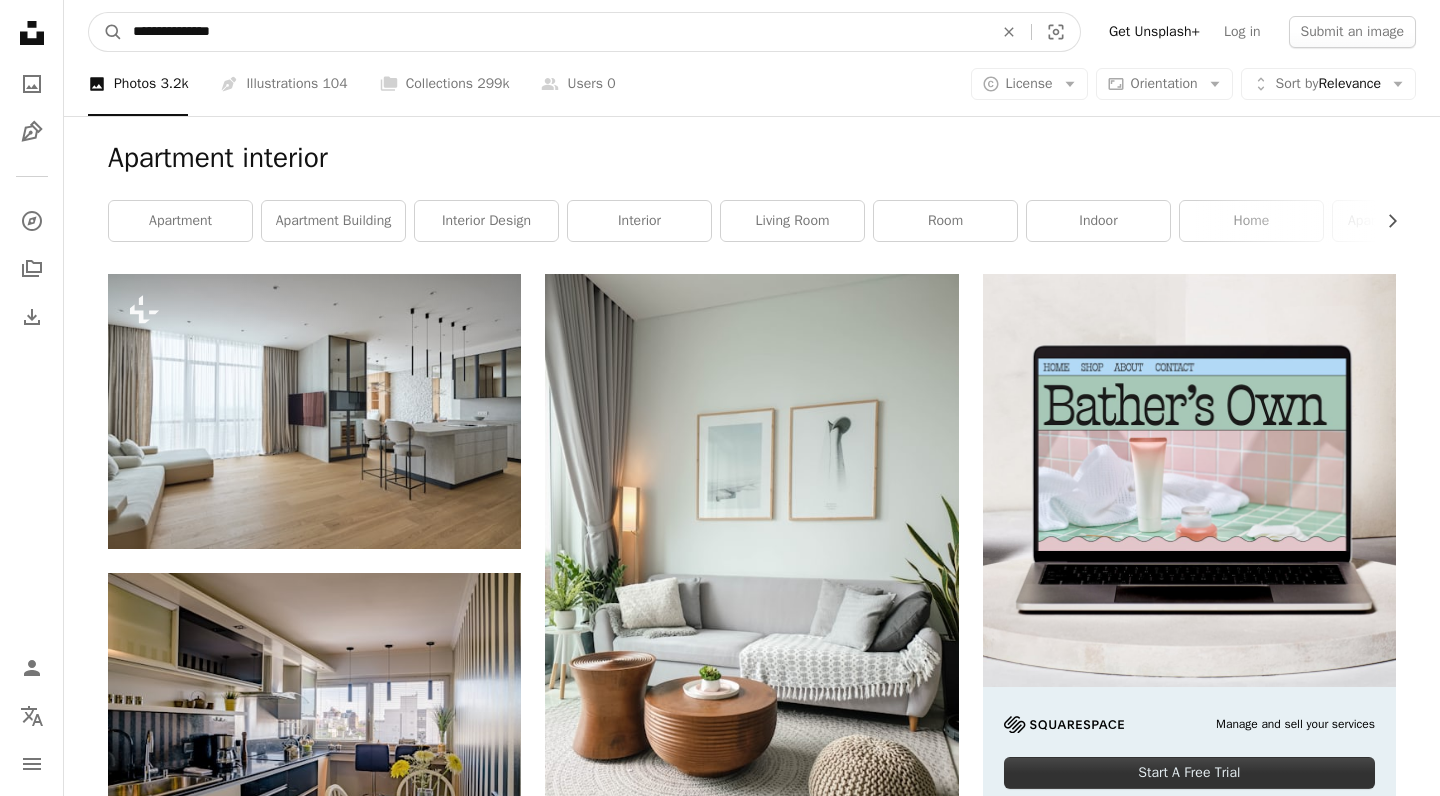 type on "**********" 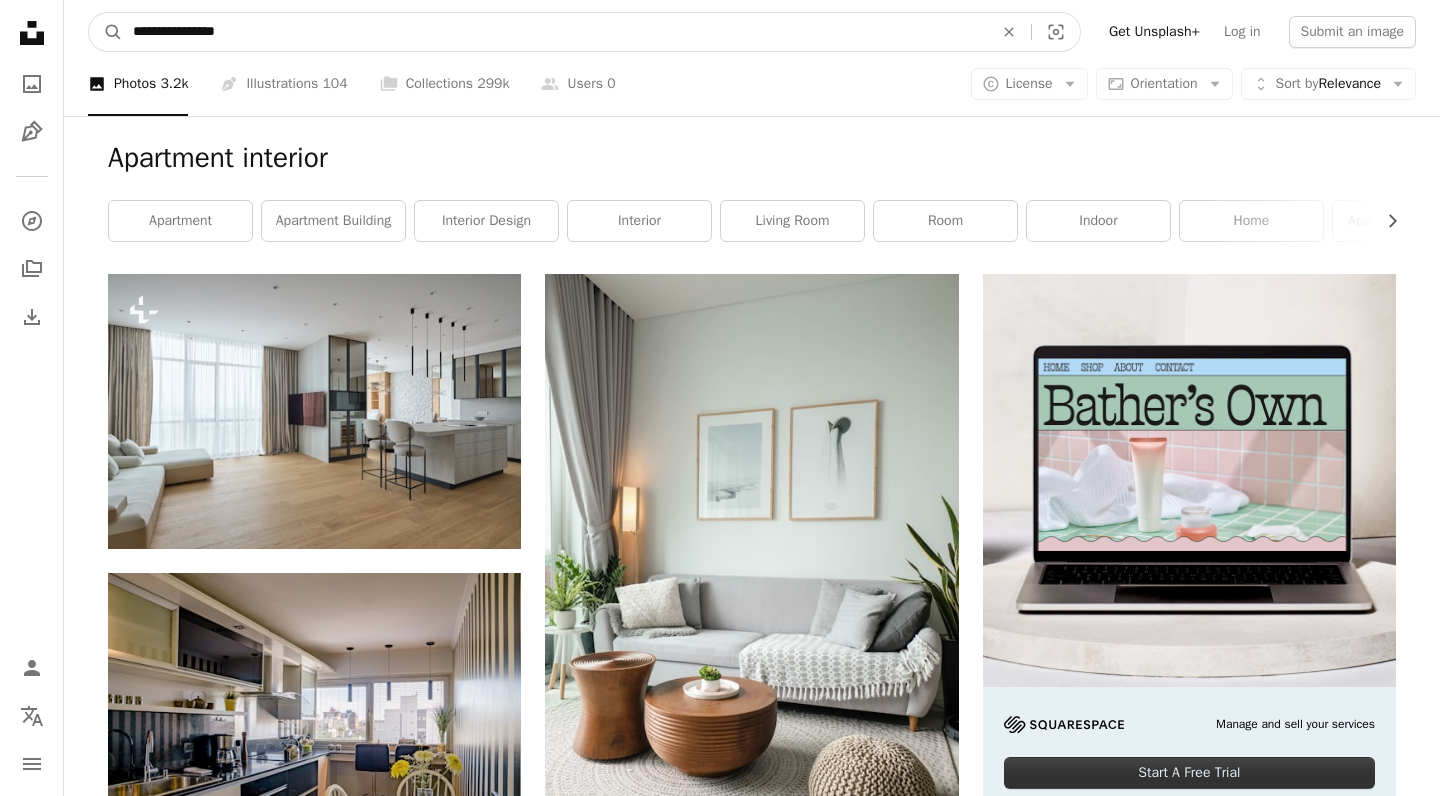 click on "A magnifying glass" at bounding box center (106, 32) 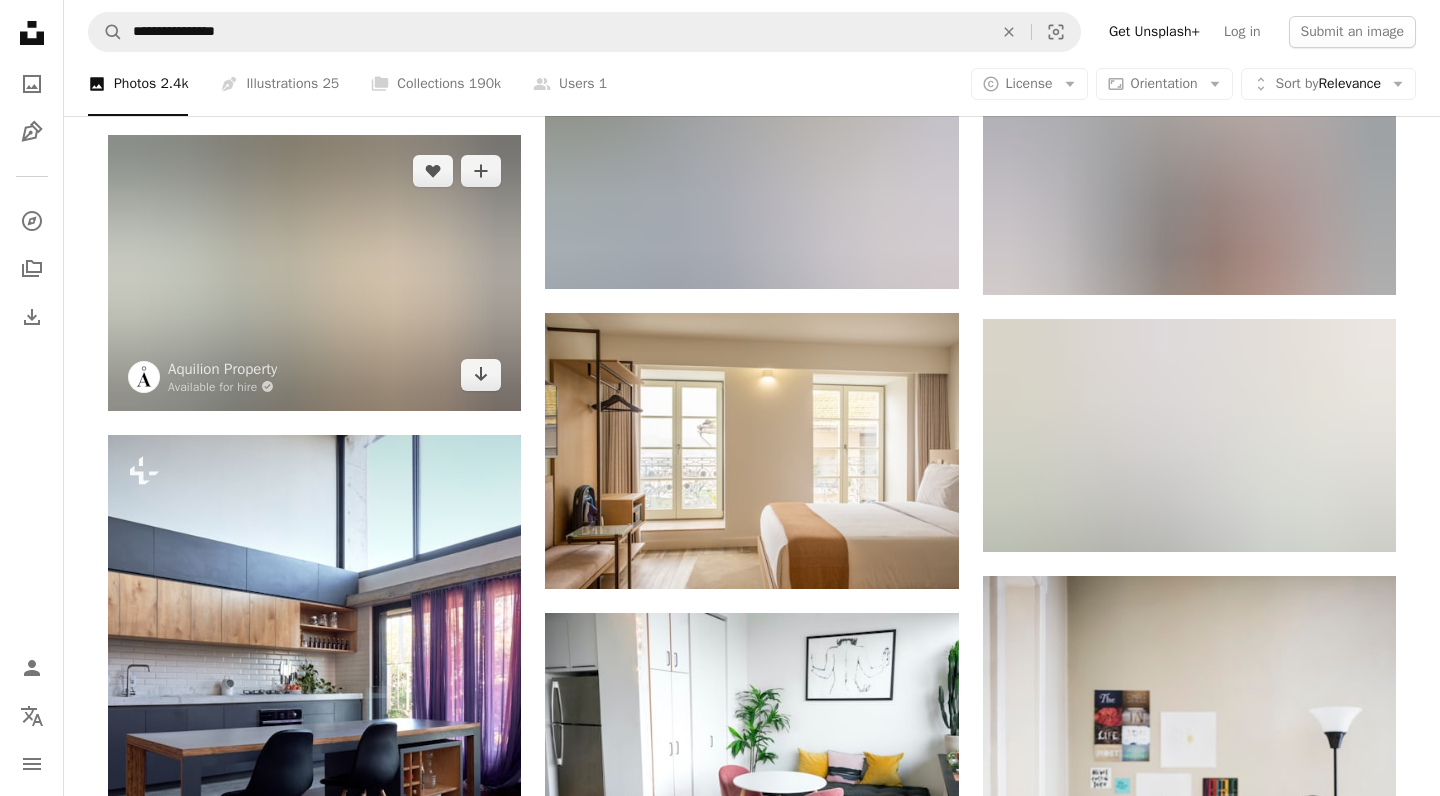 scroll, scrollTop: 1859, scrollLeft: 0, axis: vertical 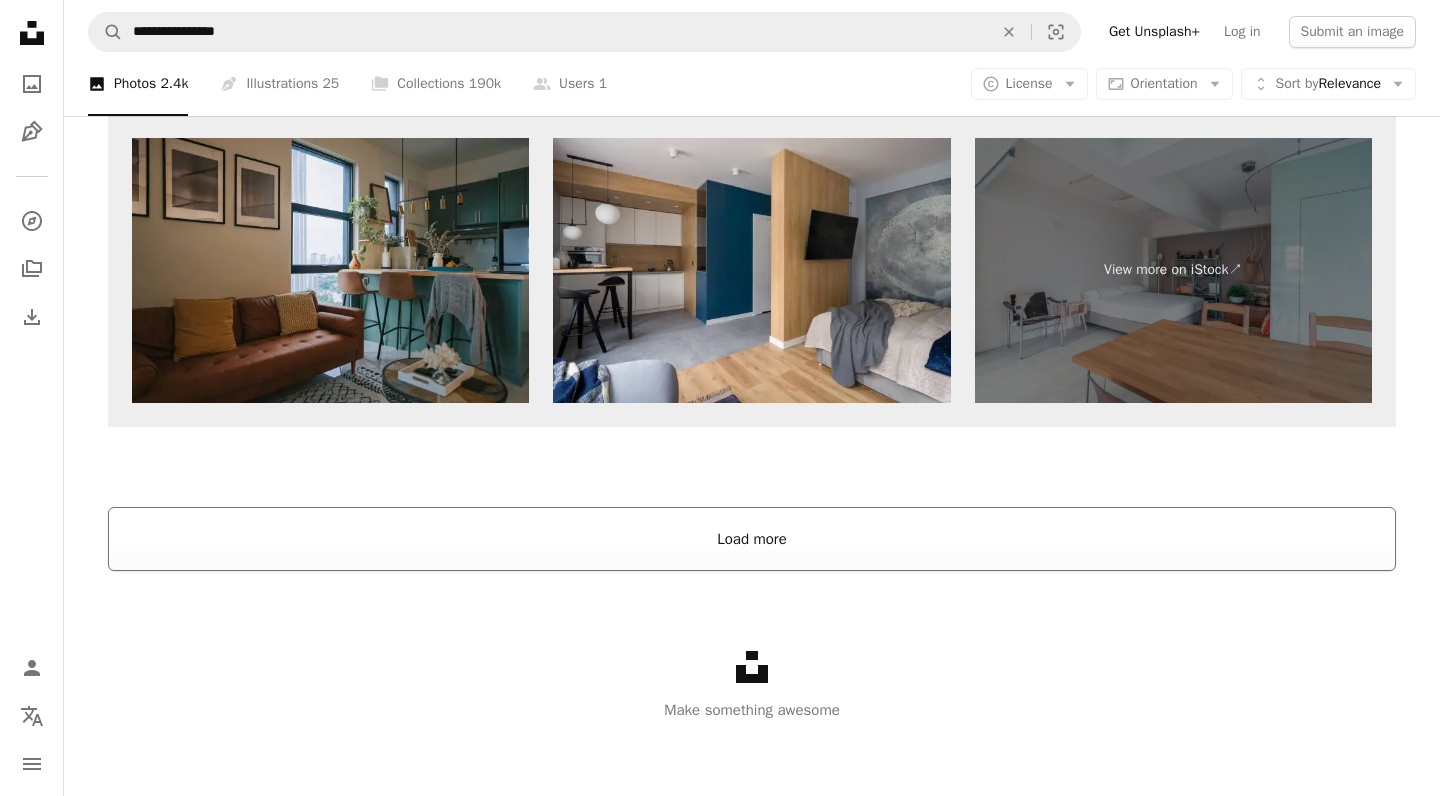click on "Load more" at bounding box center [752, 539] 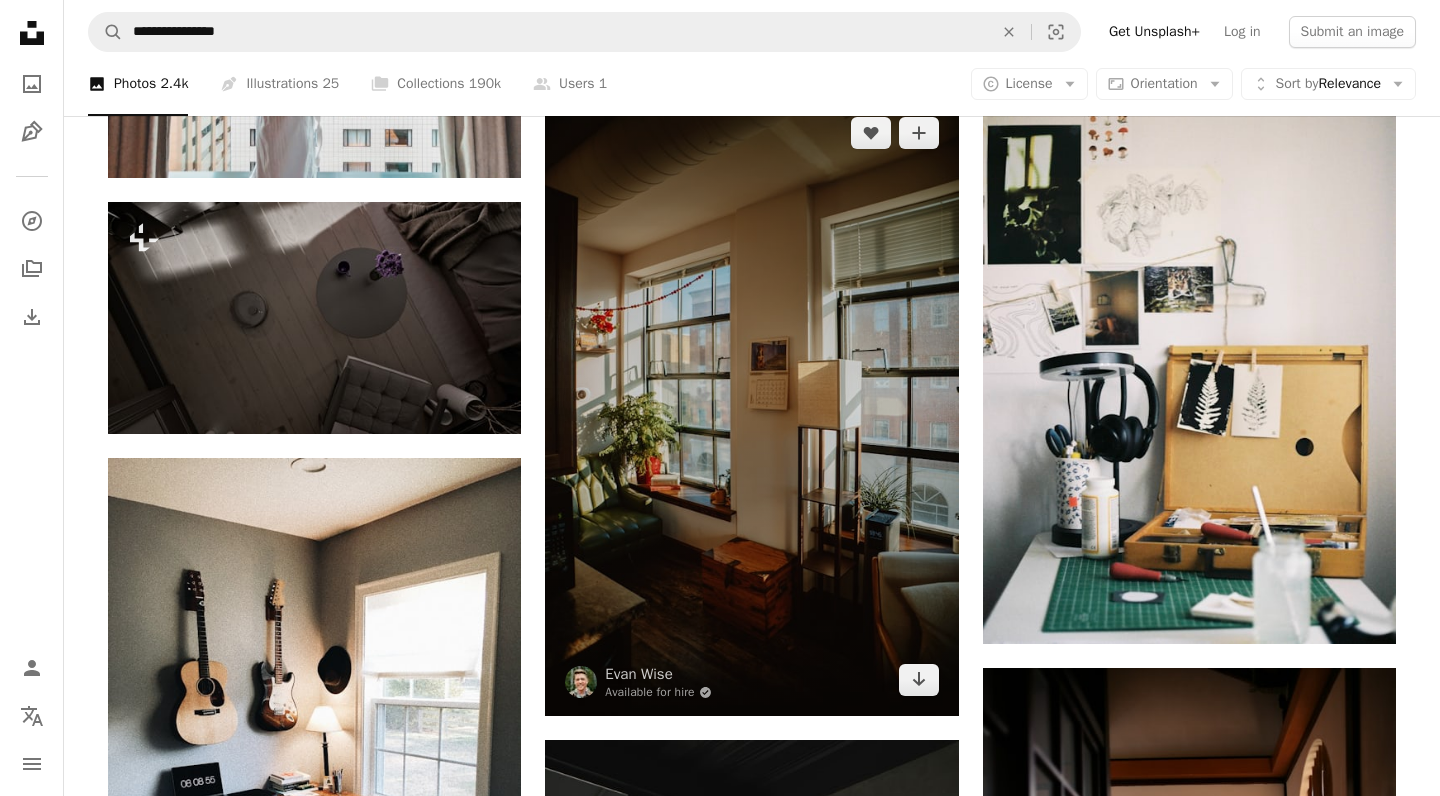 scroll, scrollTop: 5944, scrollLeft: 0, axis: vertical 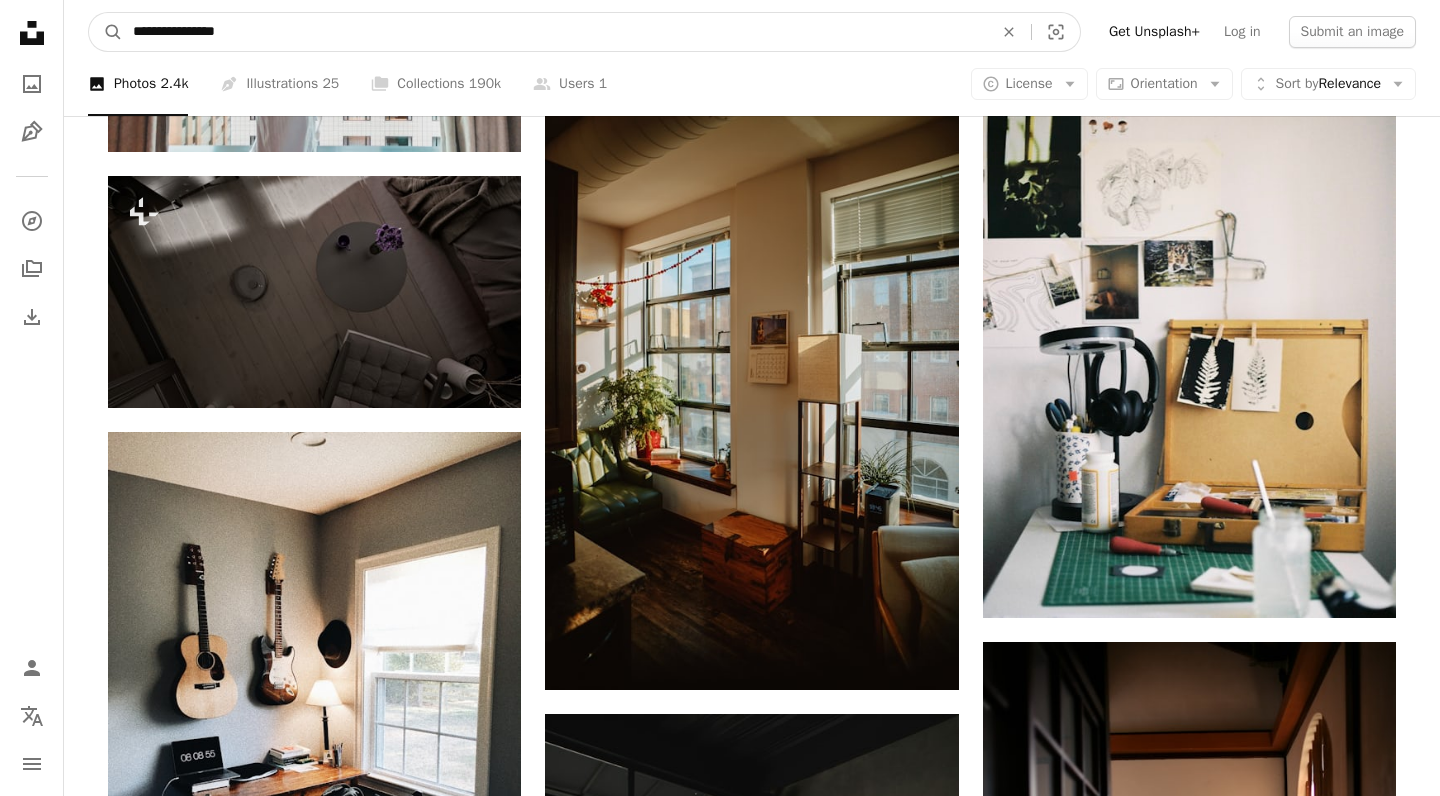 click on "**********" at bounding box center (555, 32) 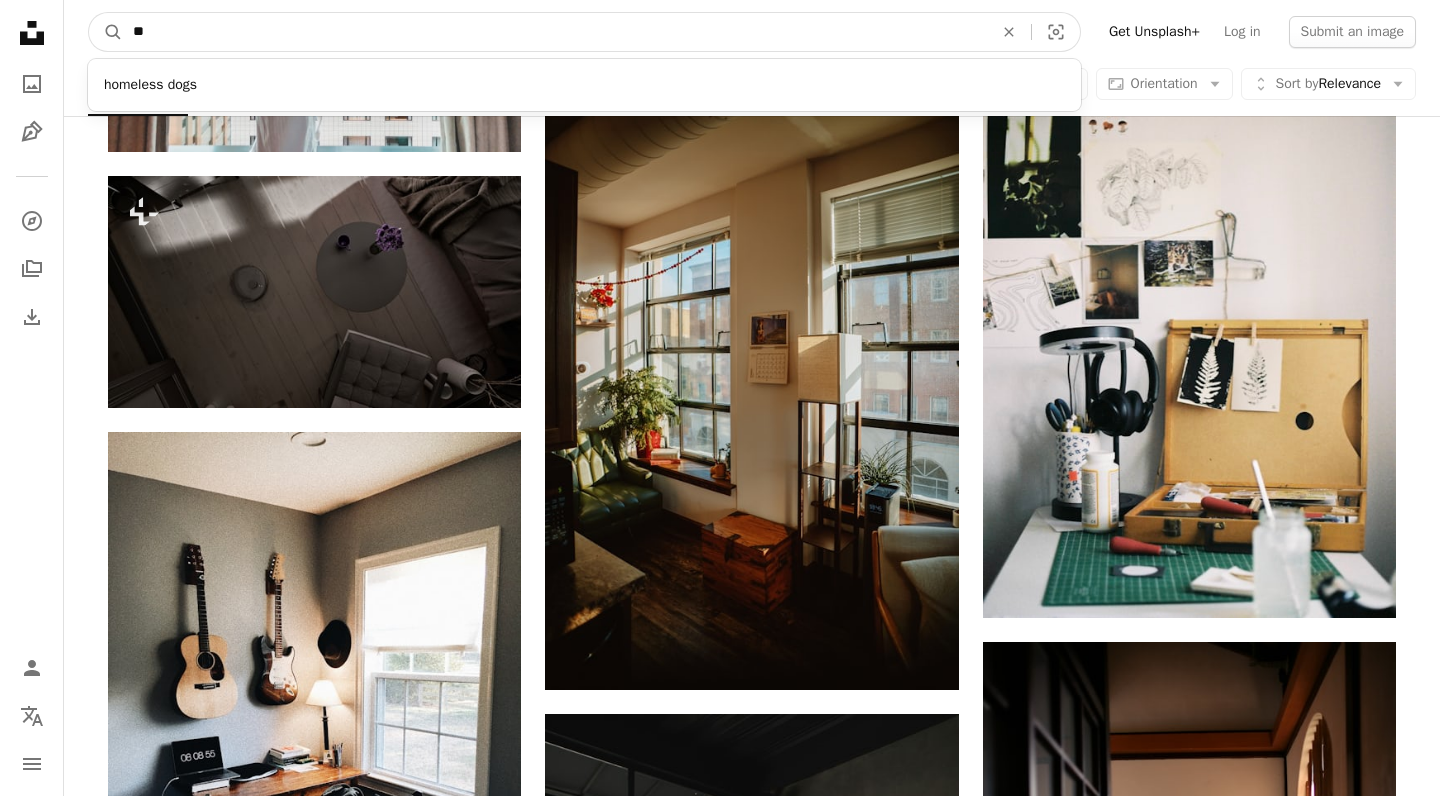 type on "*" 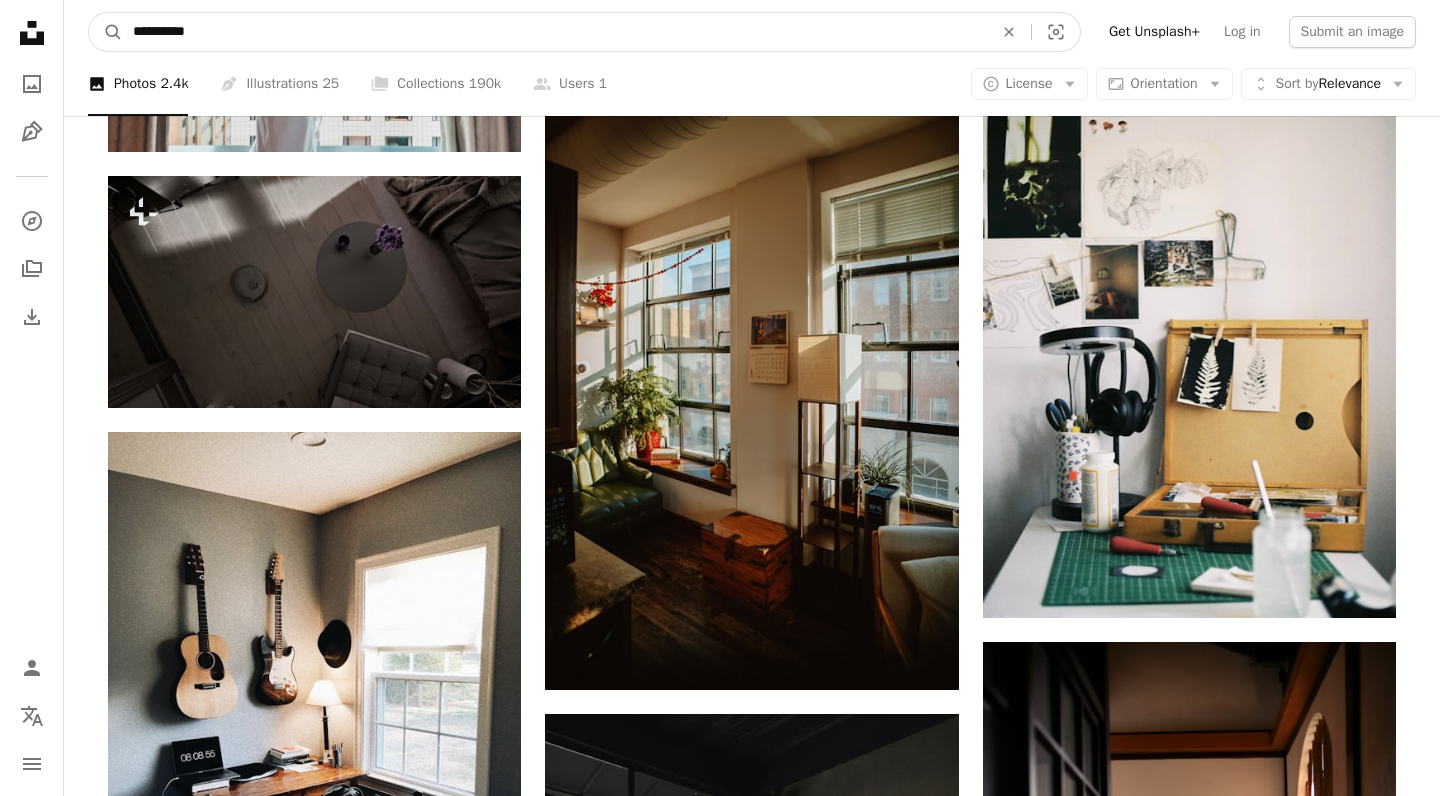 type on "**********" 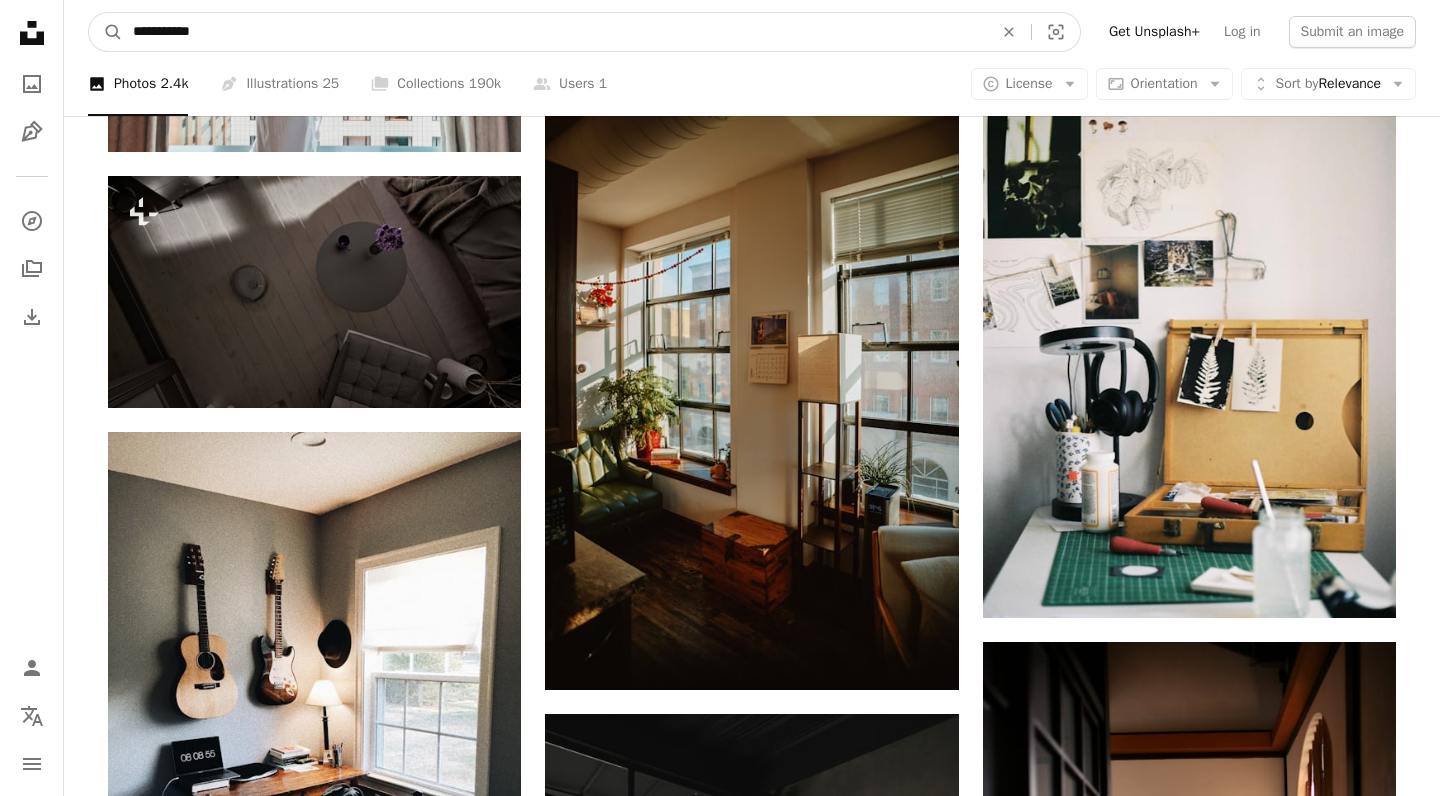 click on "A magnifying glass" at bounding box center [106, 32] 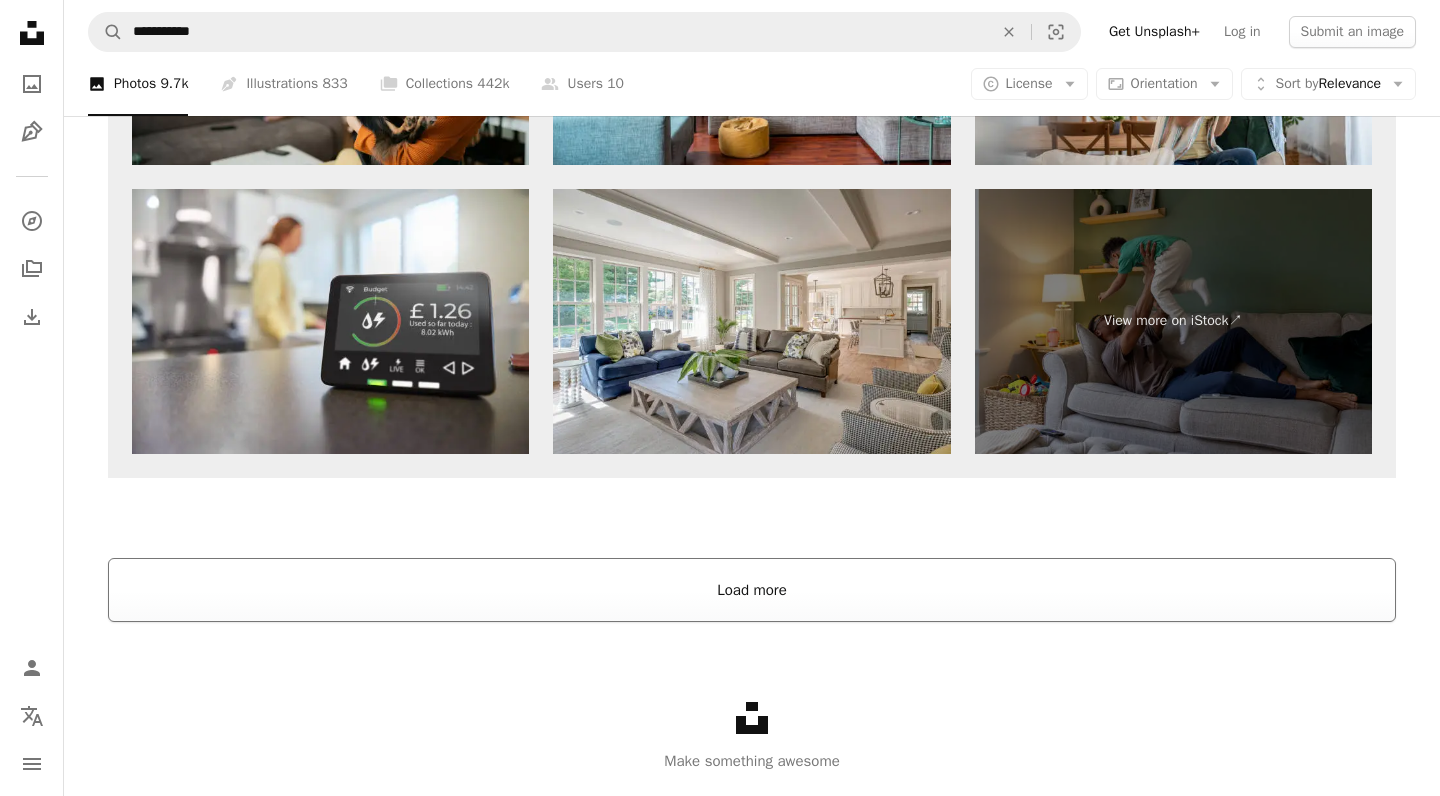 click on "Load more" at bounding box center [752, 590] 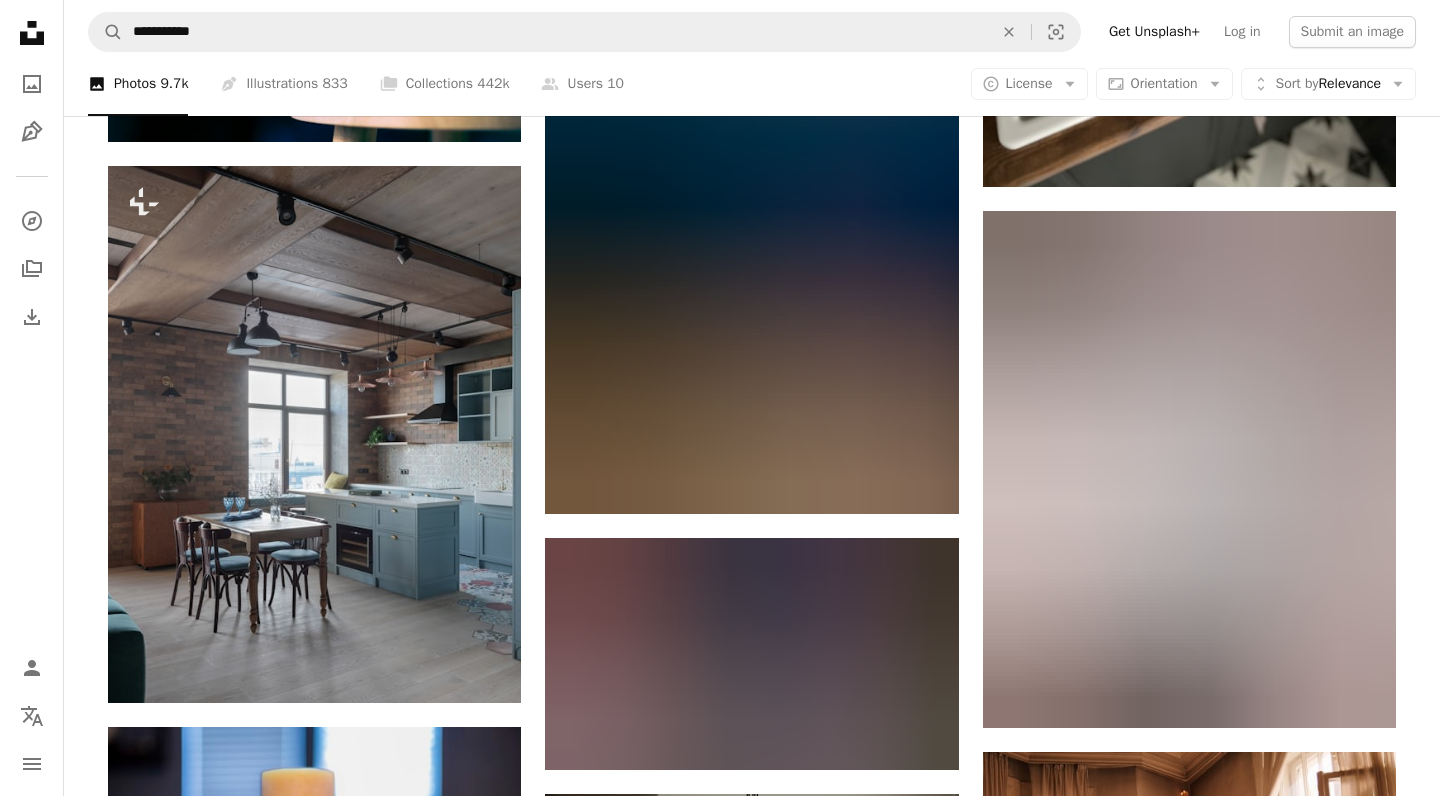 scroll, scrollTop: 13778, scrollLeft: 0, axis: vertical 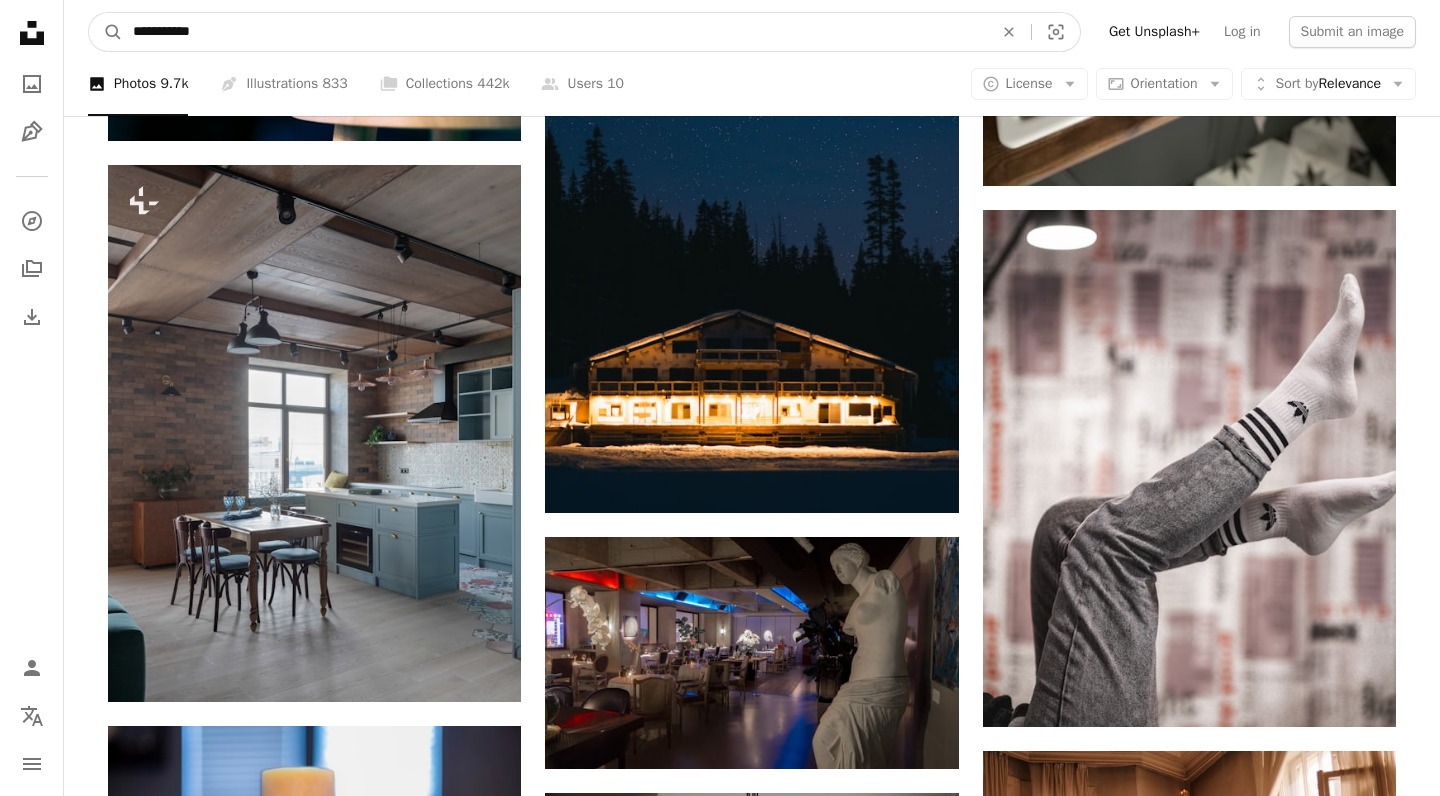 click on "**********" at bounding box center [555, 32] 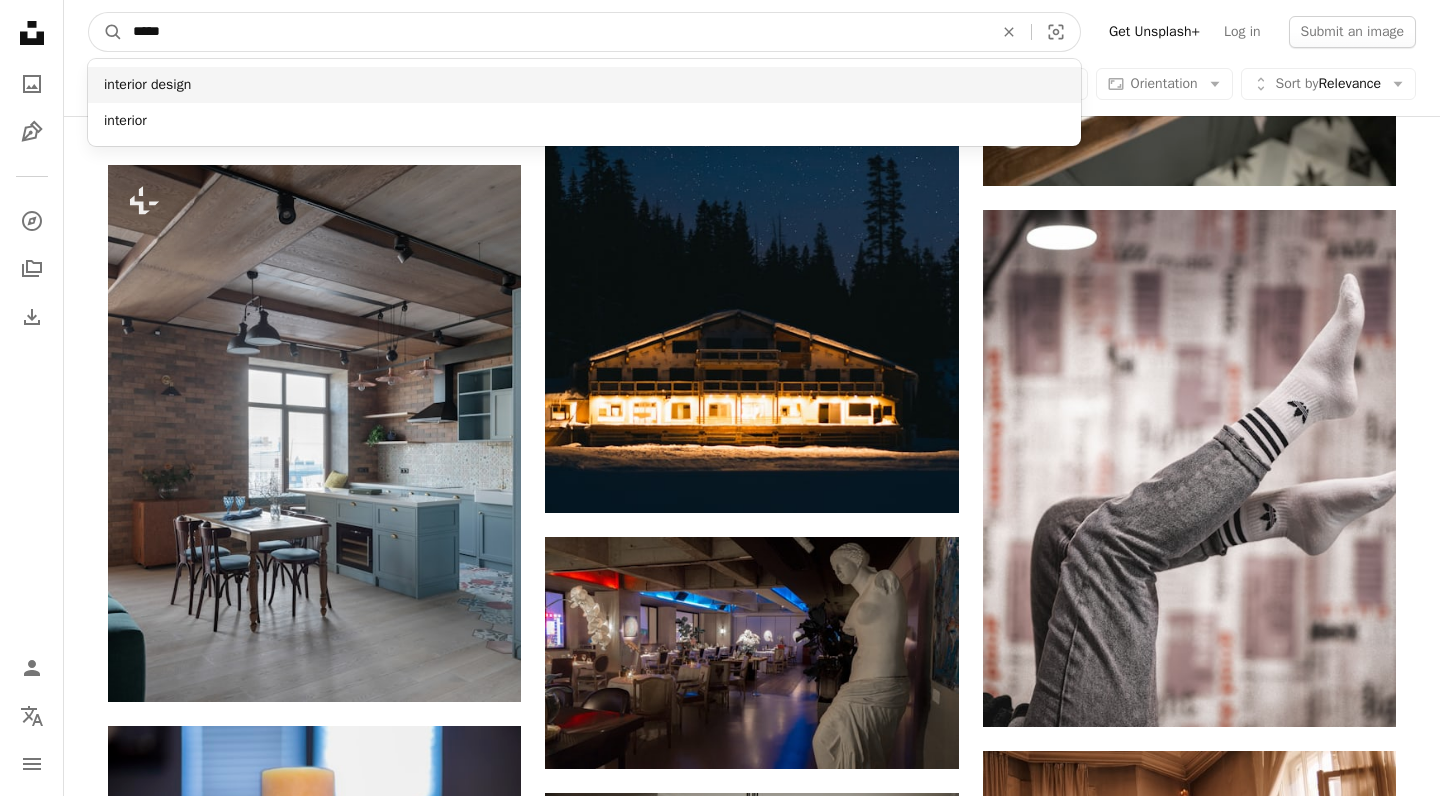 type on "*****" 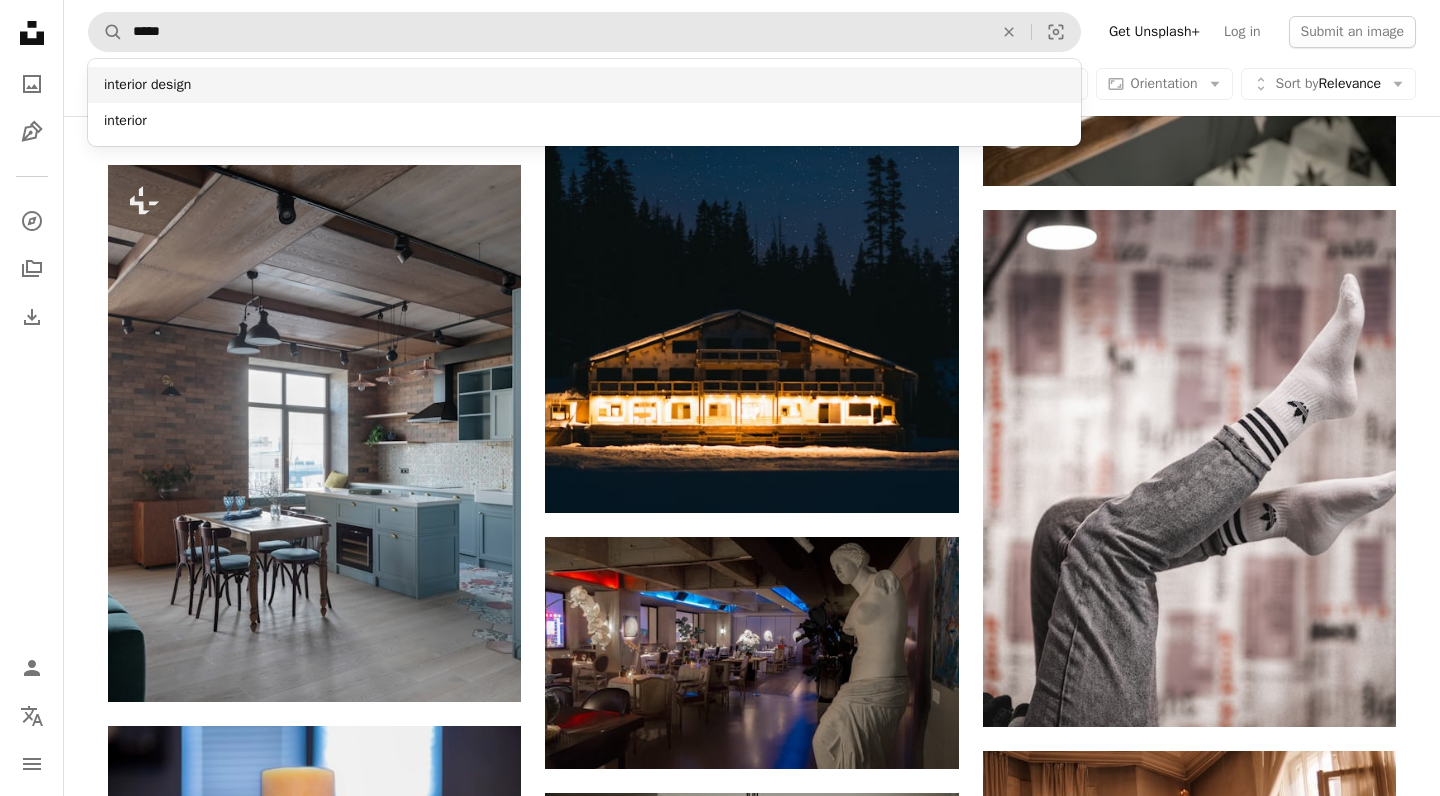 click on "interior design" at bounding box center (584, 85) 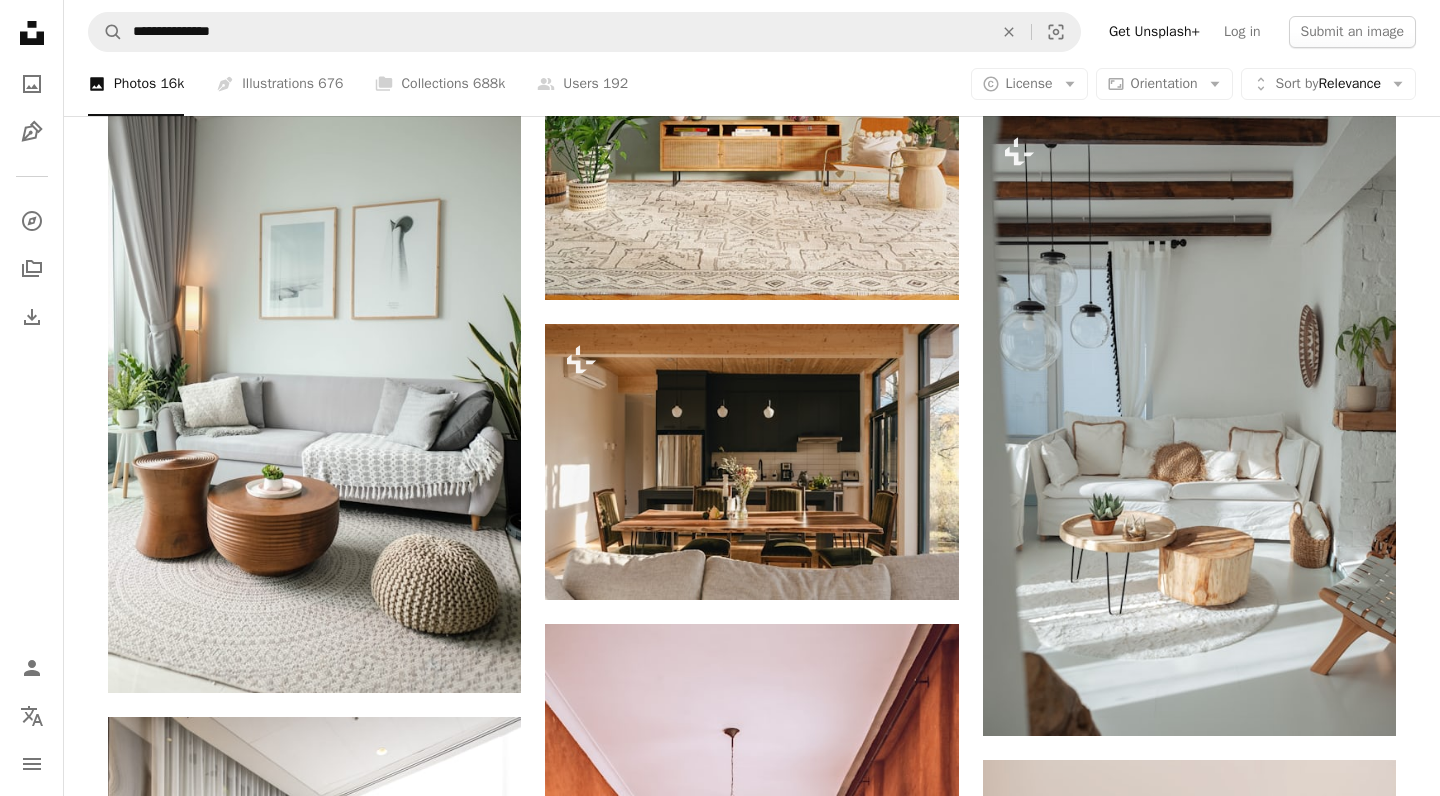 scroll, scrollTop: 1725, scrollLeft: 0, axis: vertical 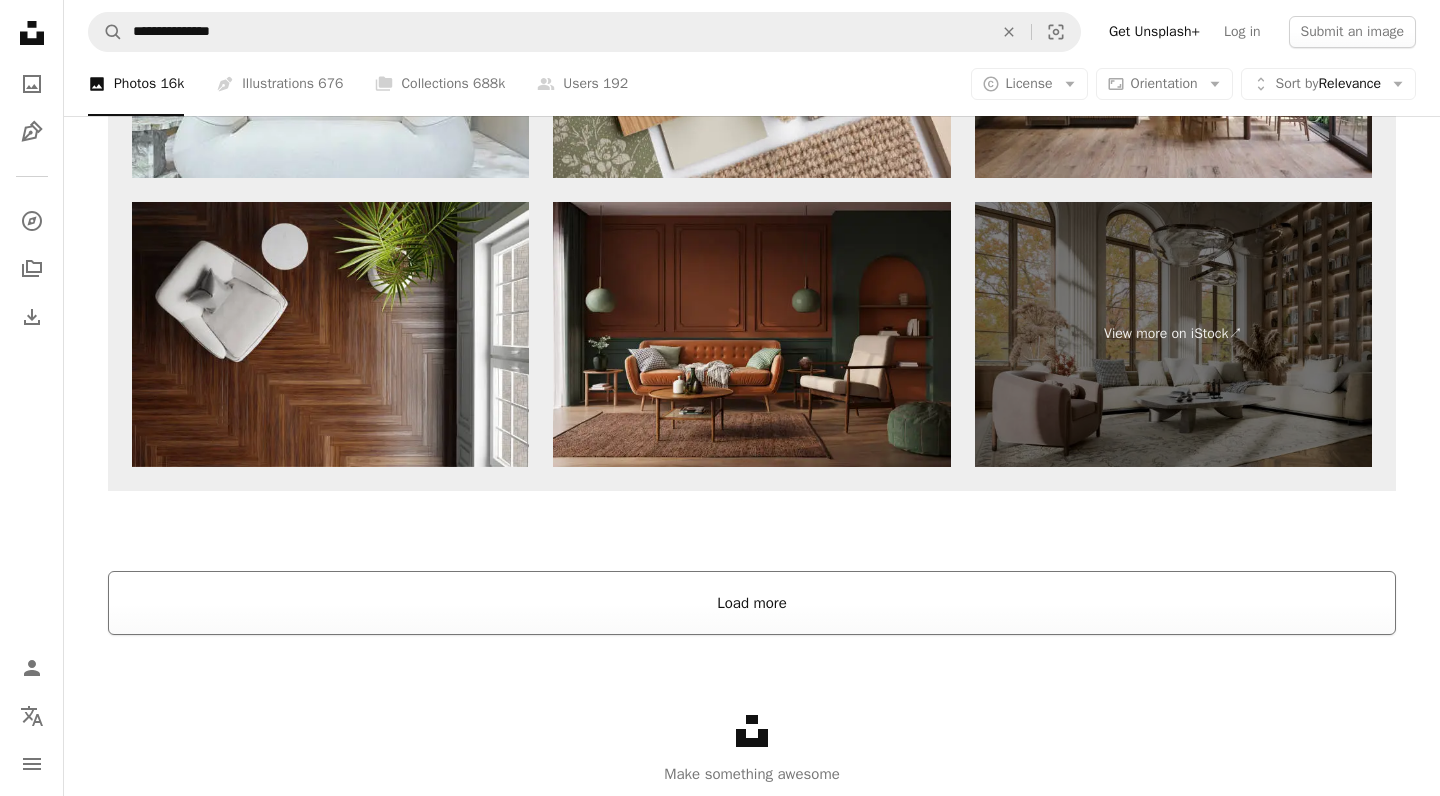 click on "Load more" at bounding box center [752, 603] 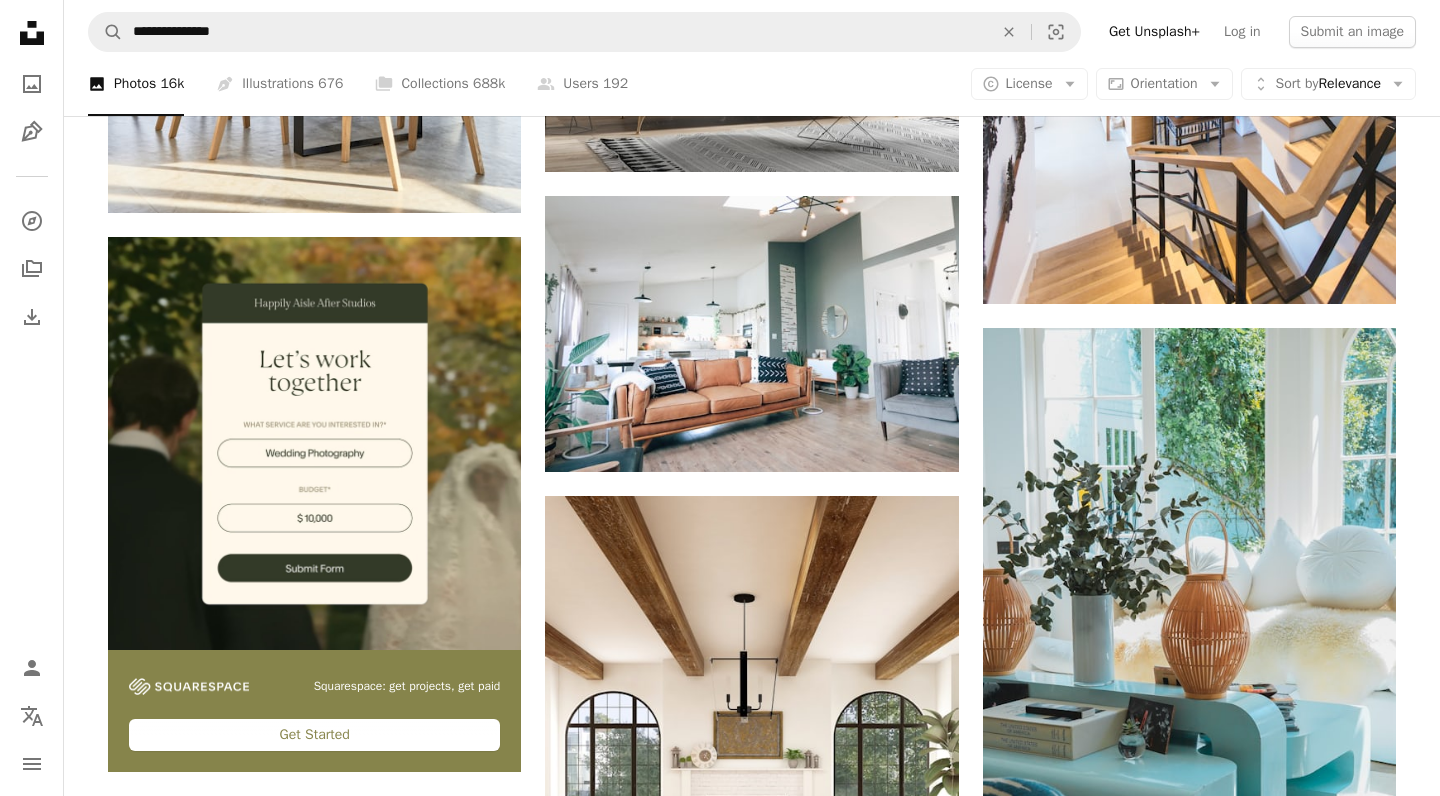 scroll, scrollTop: 5254, scrollLeft: 0, axis: vertical 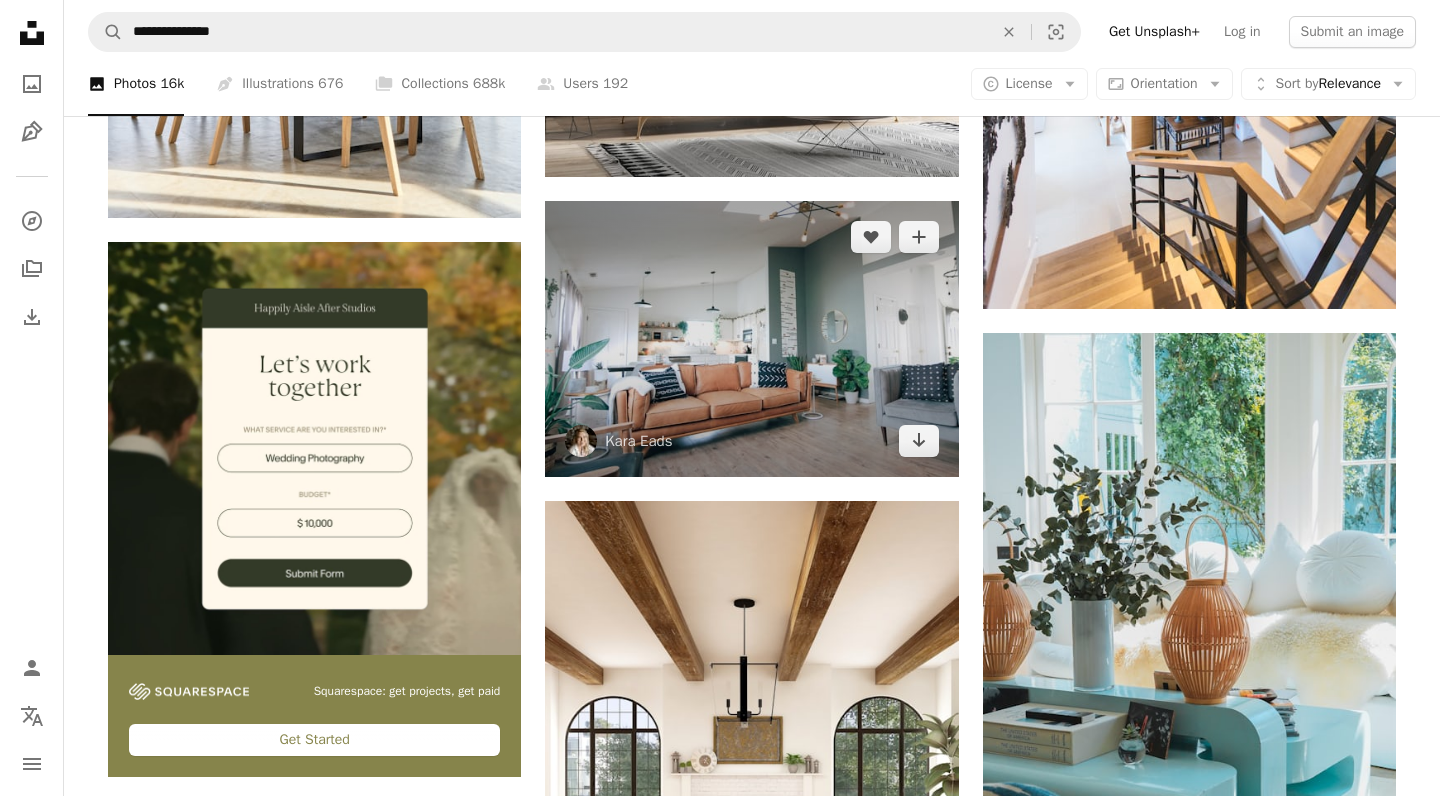 click at bounding box center [751, 338] 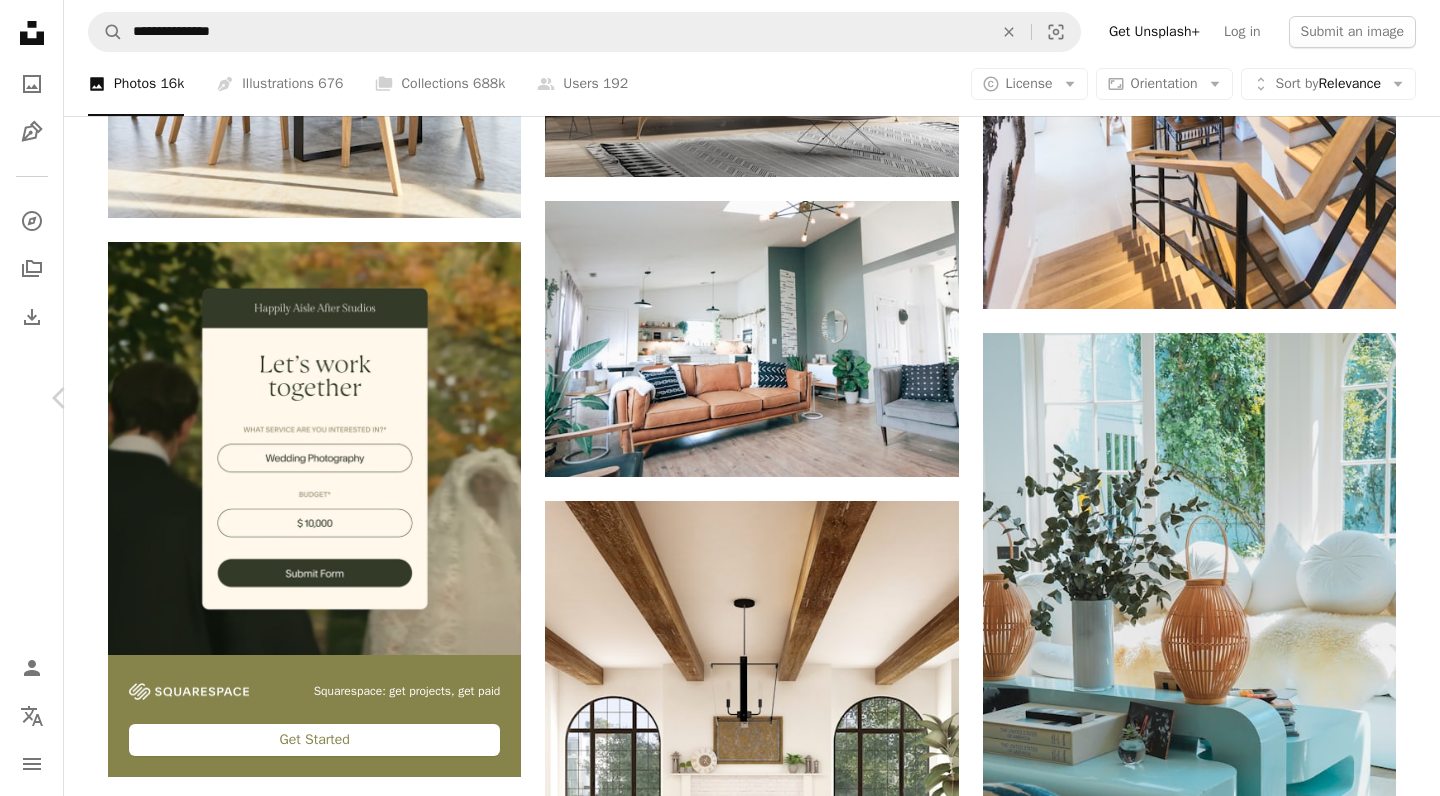 scroll, scrollTop: 5001, scrollLeft: 0, axis: vertical 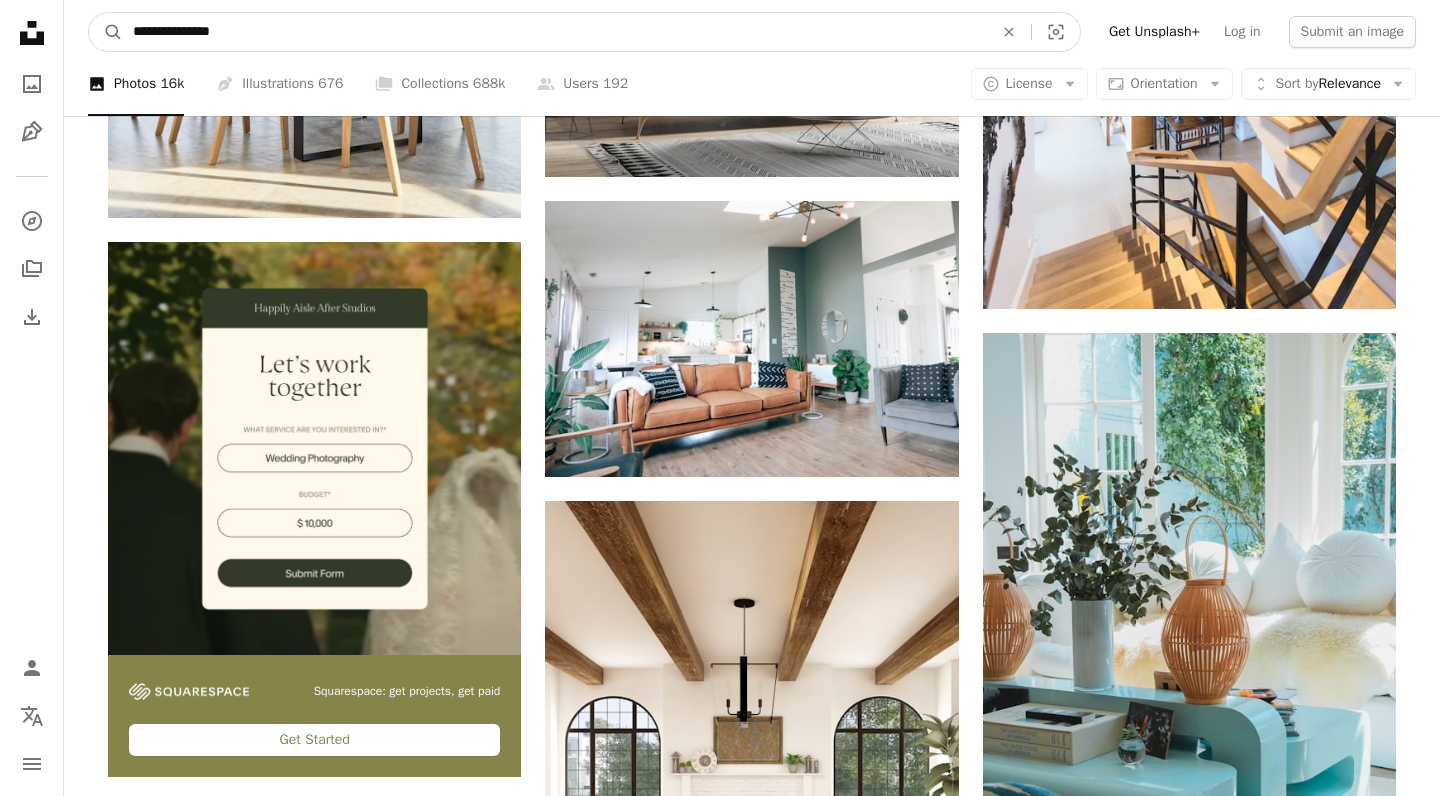click on "**********" at bounding box center (555, 32) 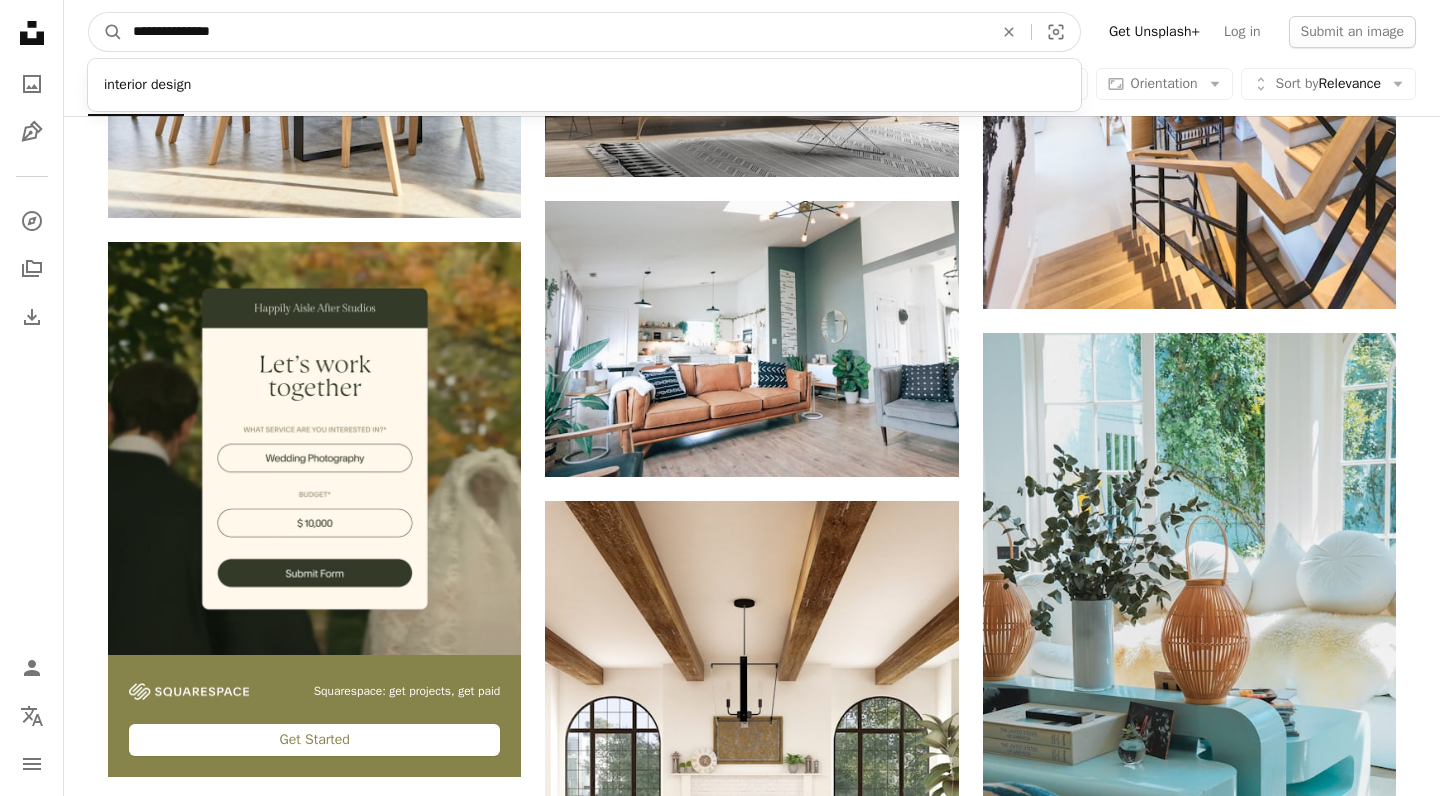 click on "**********" at bounding box center (555, 32) 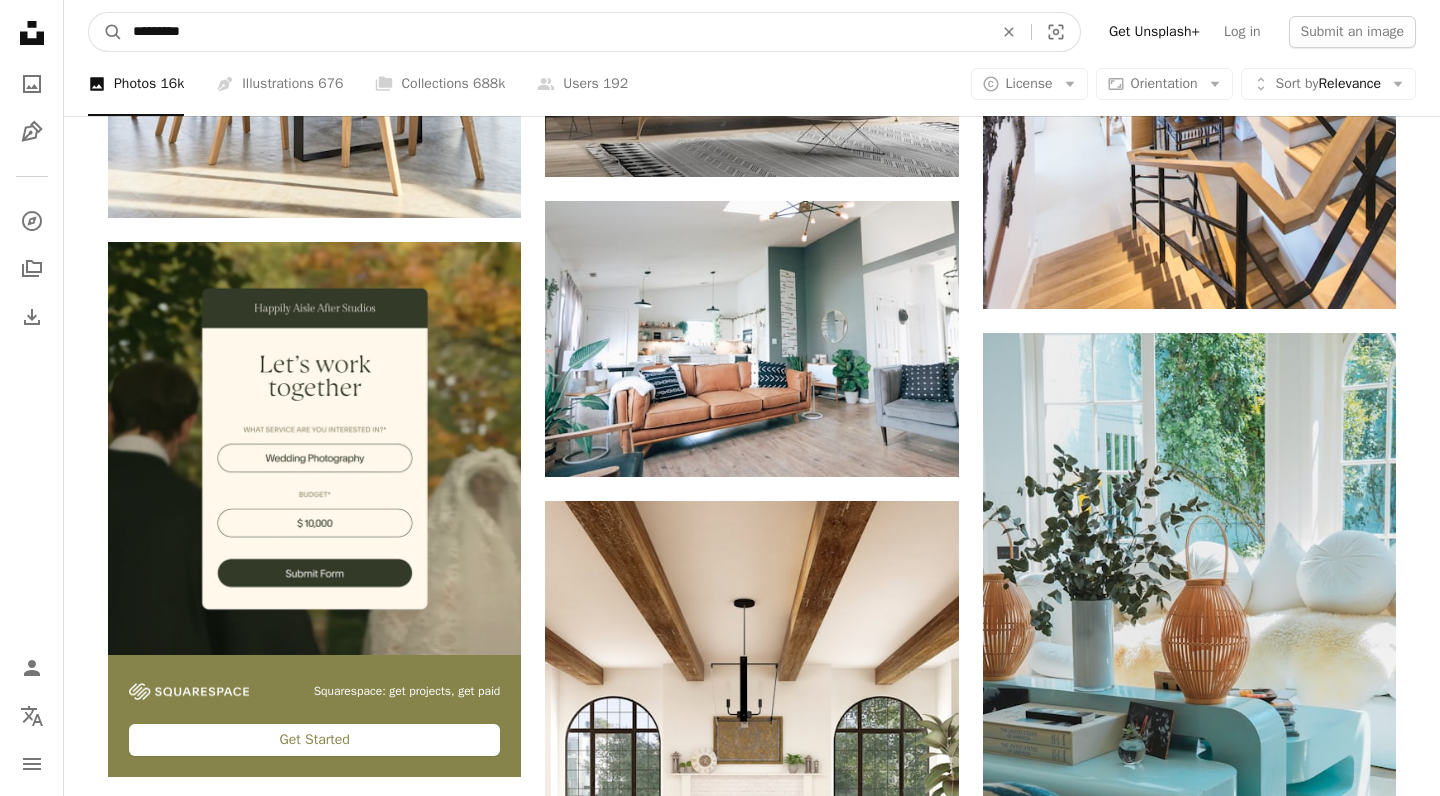 type on "*********" 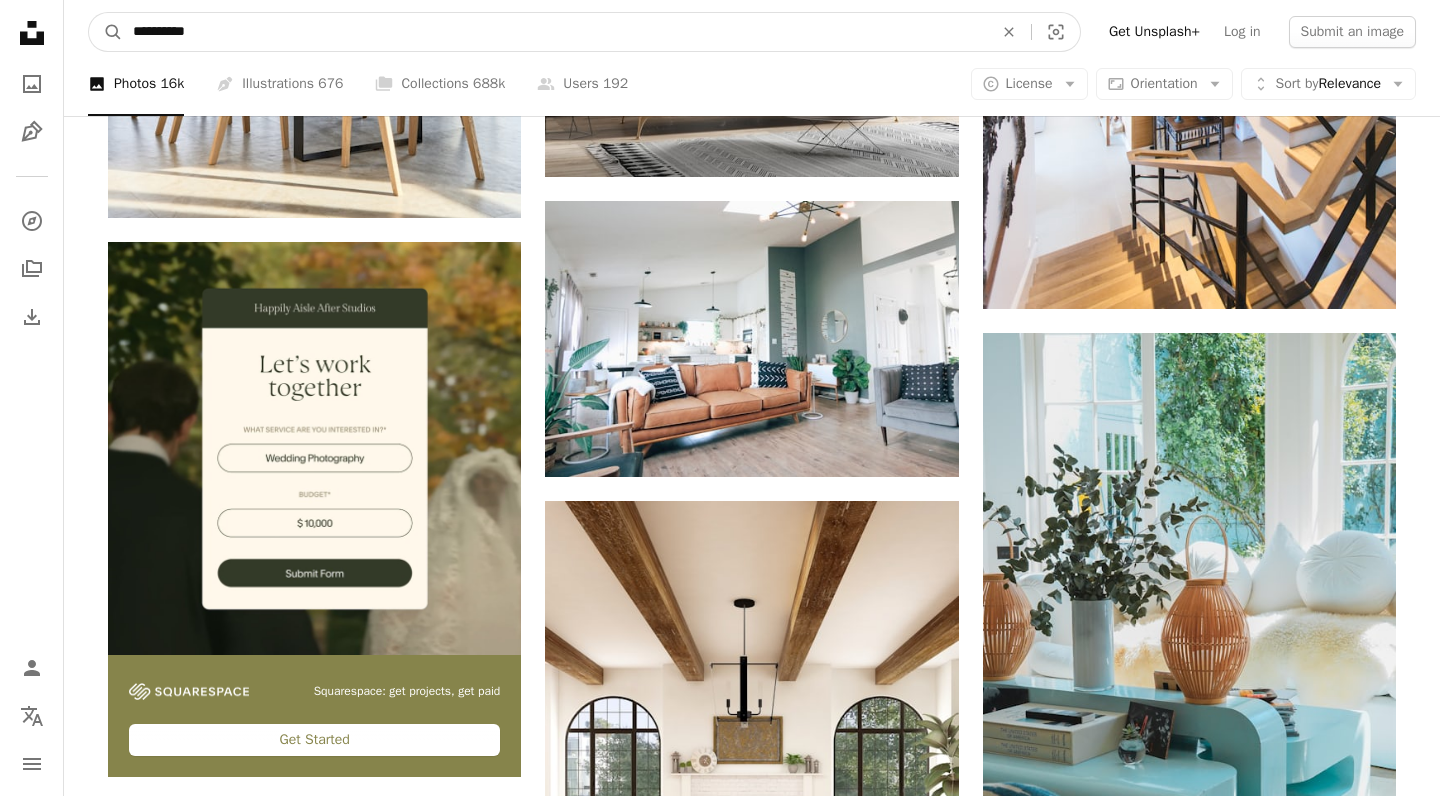 click on "A magnifying glass" at bounding box center (106, 32) 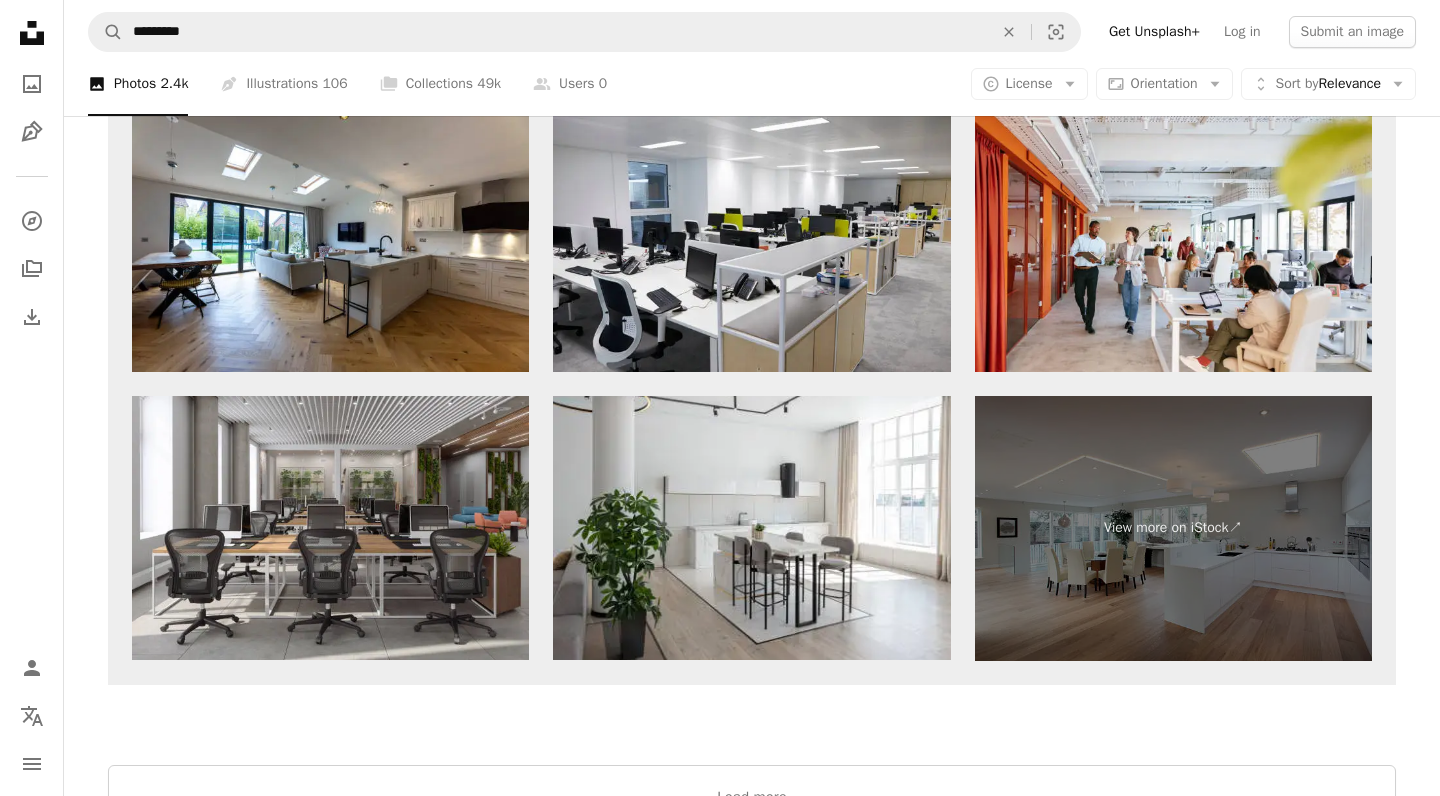 scroll, scrollTop: 3250, scrollLeft: 0, axis: vertical 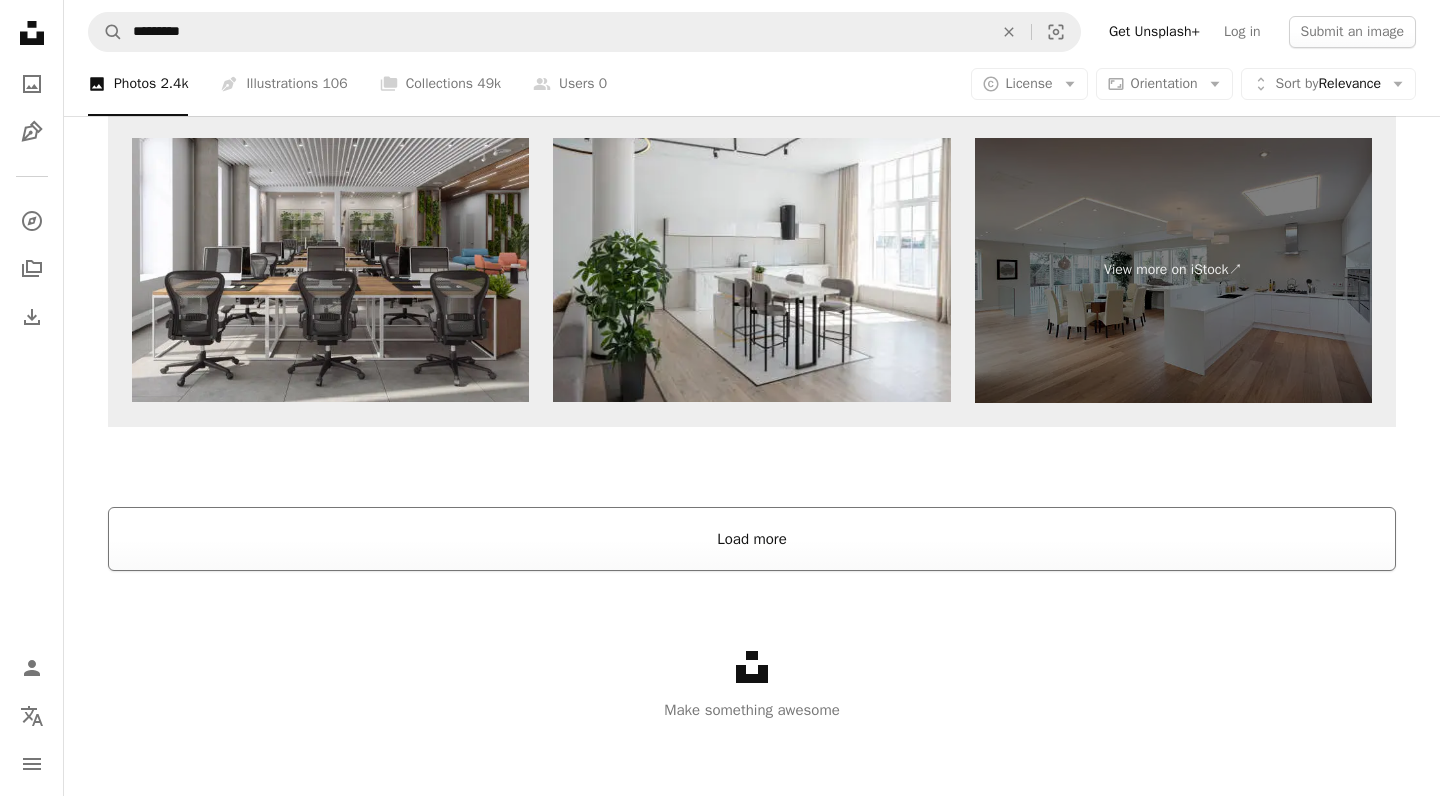click on "Load more" at bounding box center (752, 539) 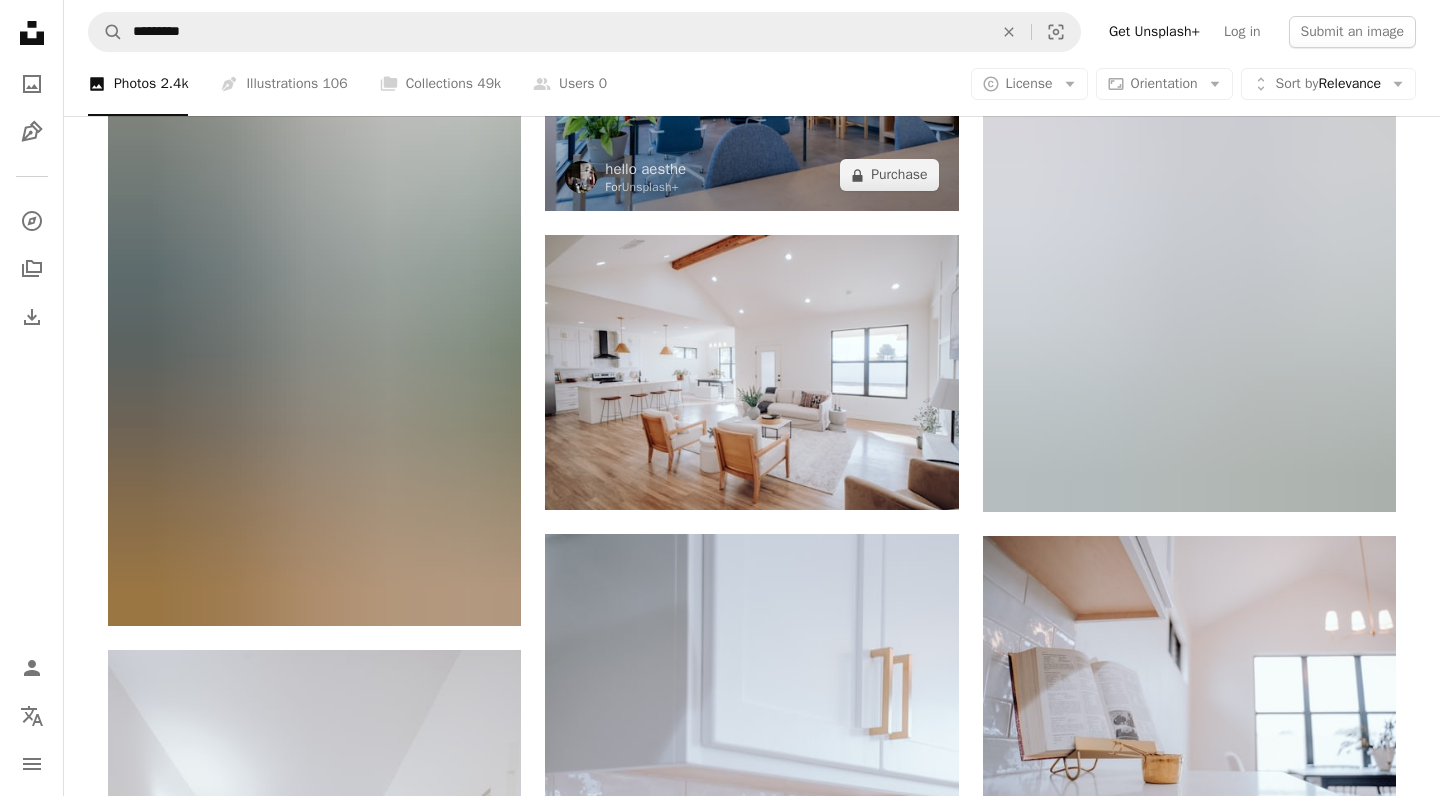 scroll, scrollTop: 4550, scrollLeft: 0, axis: vertical 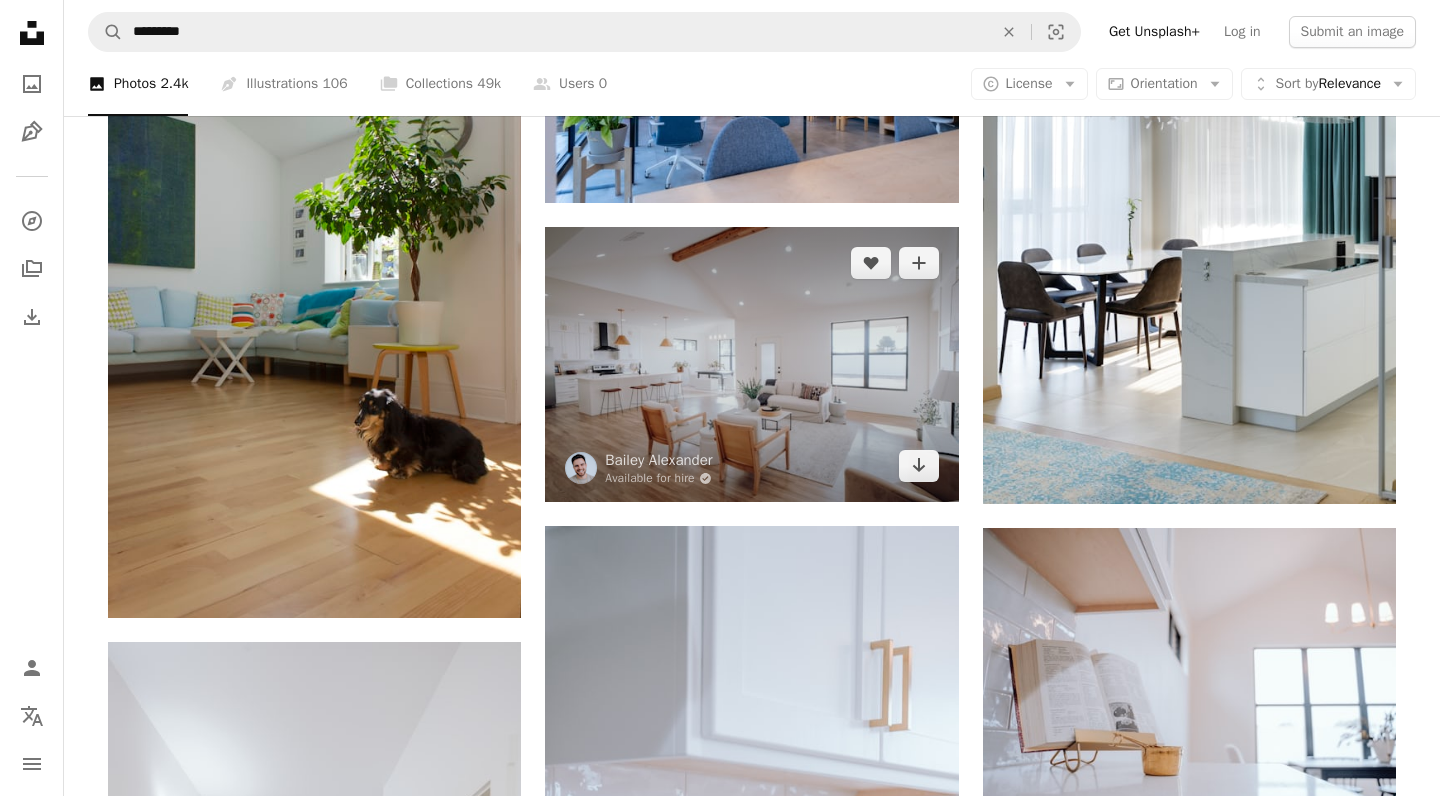 click at bounding box center (751, 364) 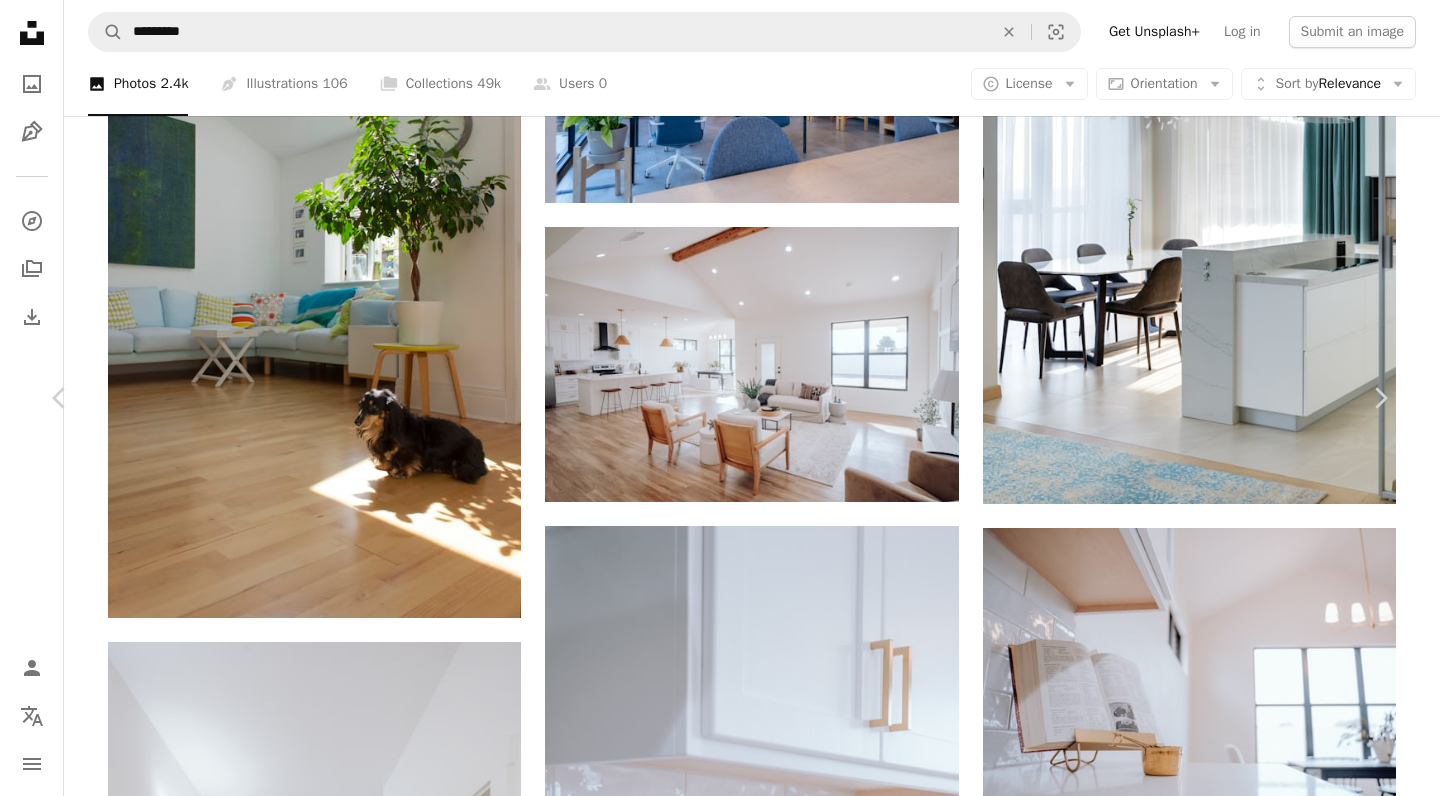 scroll, scrollTop: 1398, scrollLeft: 0, axis: vertical 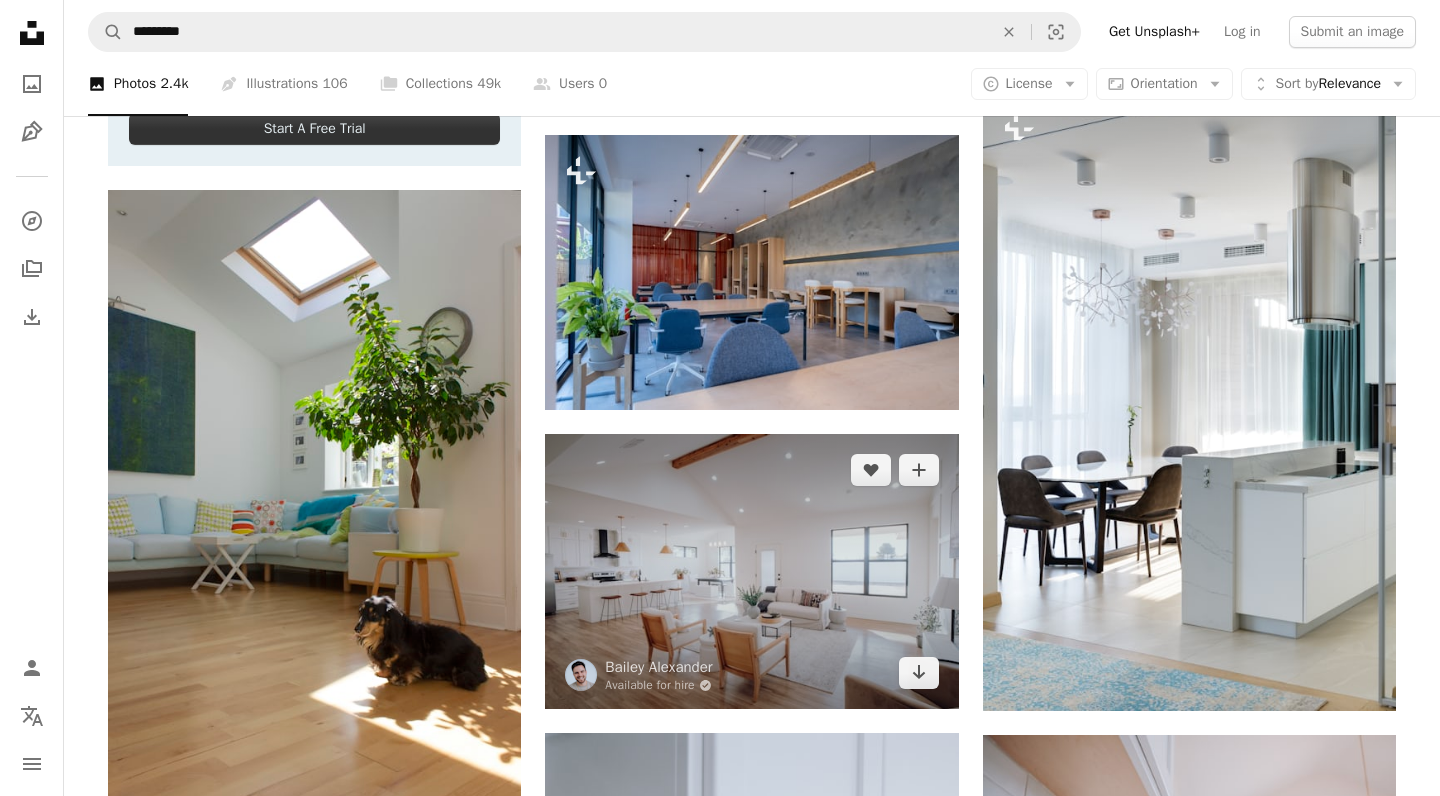 click at bounding box center (751, 571) 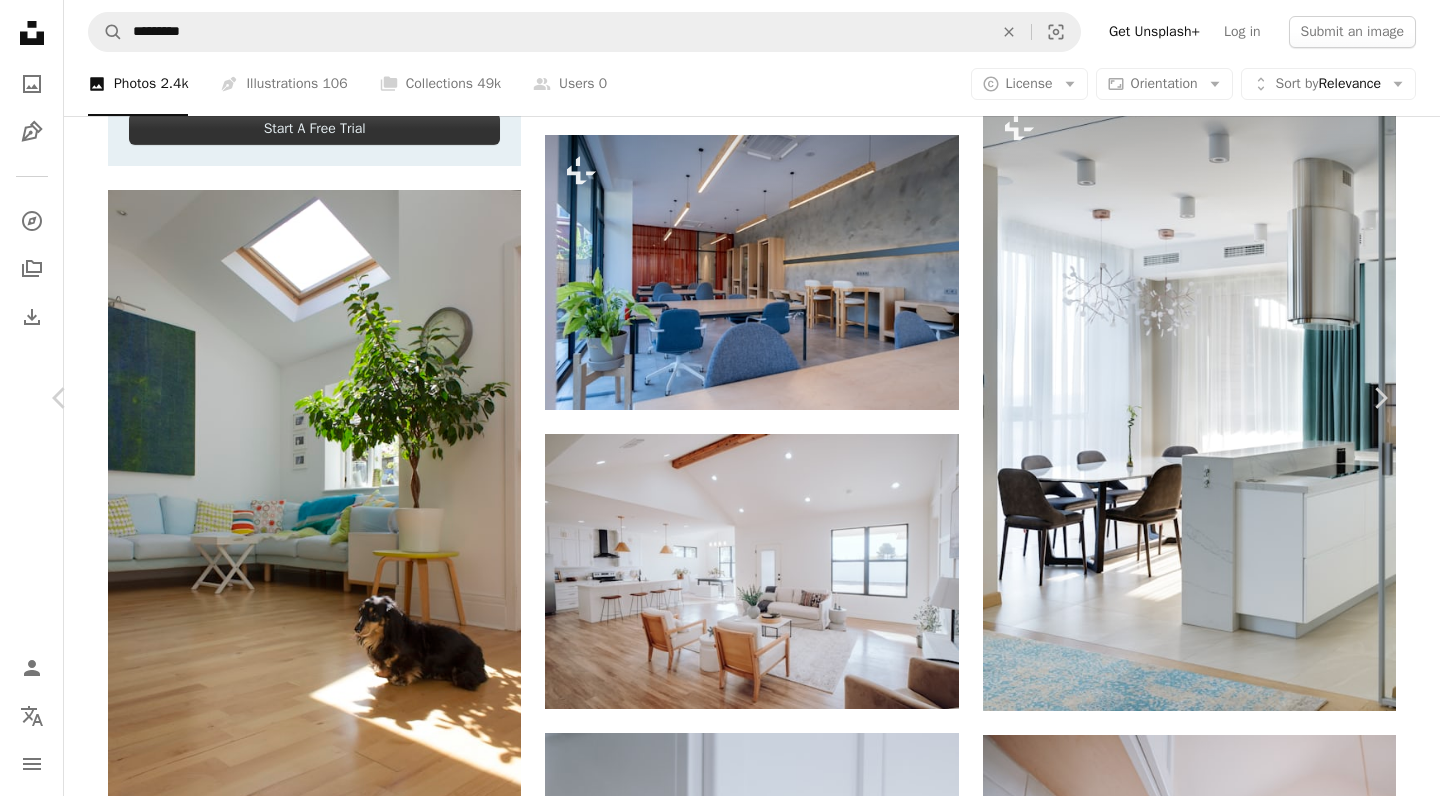 scroll, scrollTop: 5048, scrollLeft: 0, axis: vertical 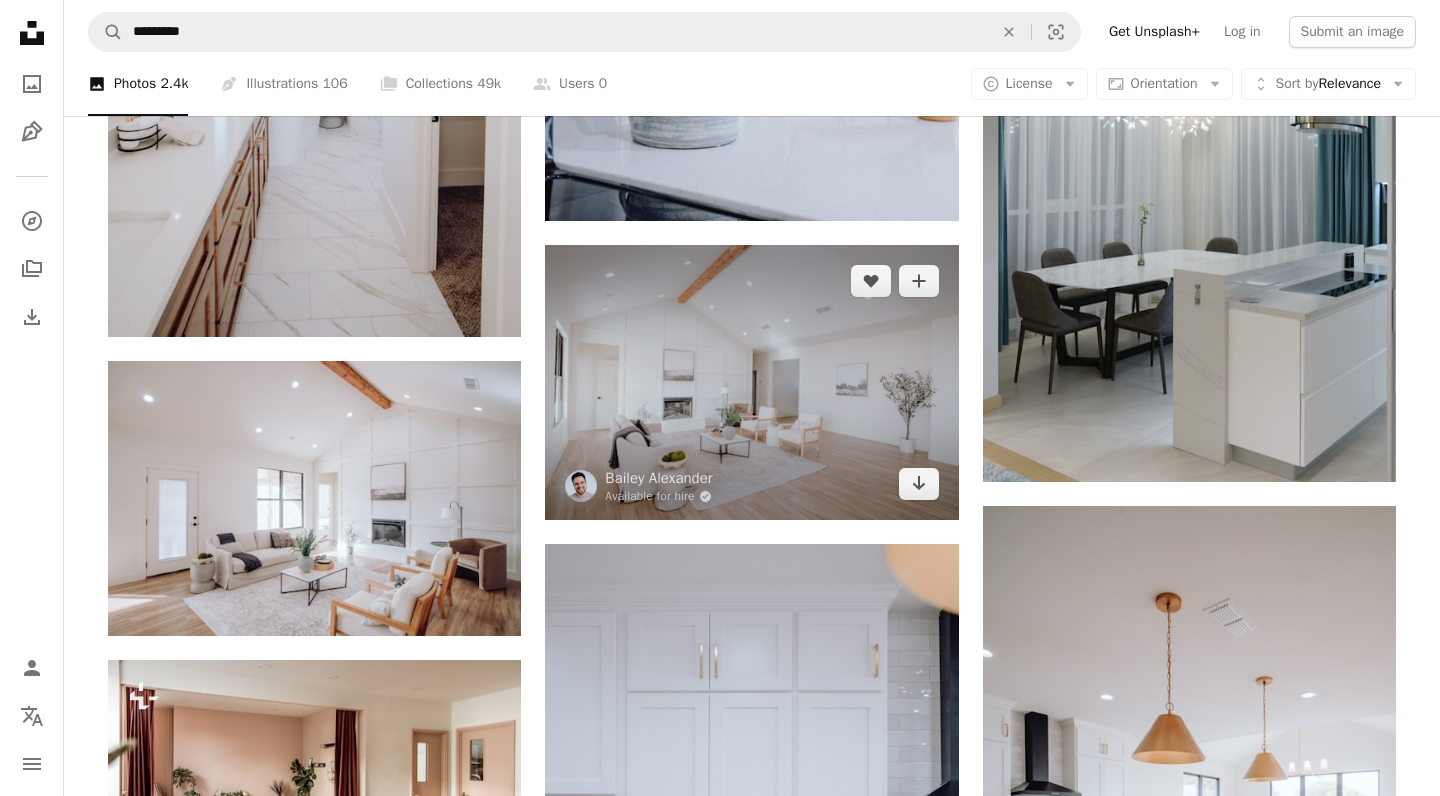 click at bounding box center (751, 382) 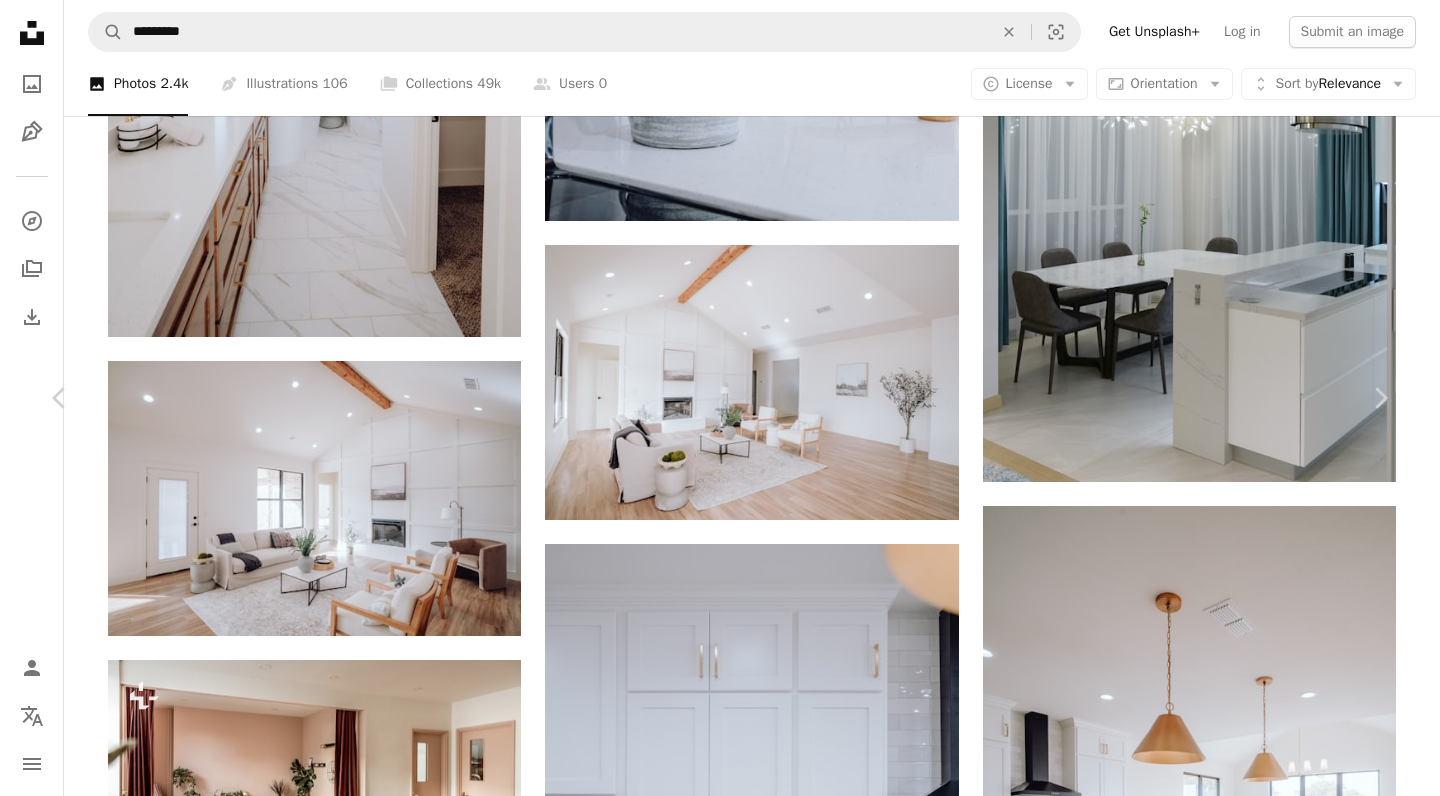 scroll, scrollTop: 8893, scrollLeft: 0, axis: vertical 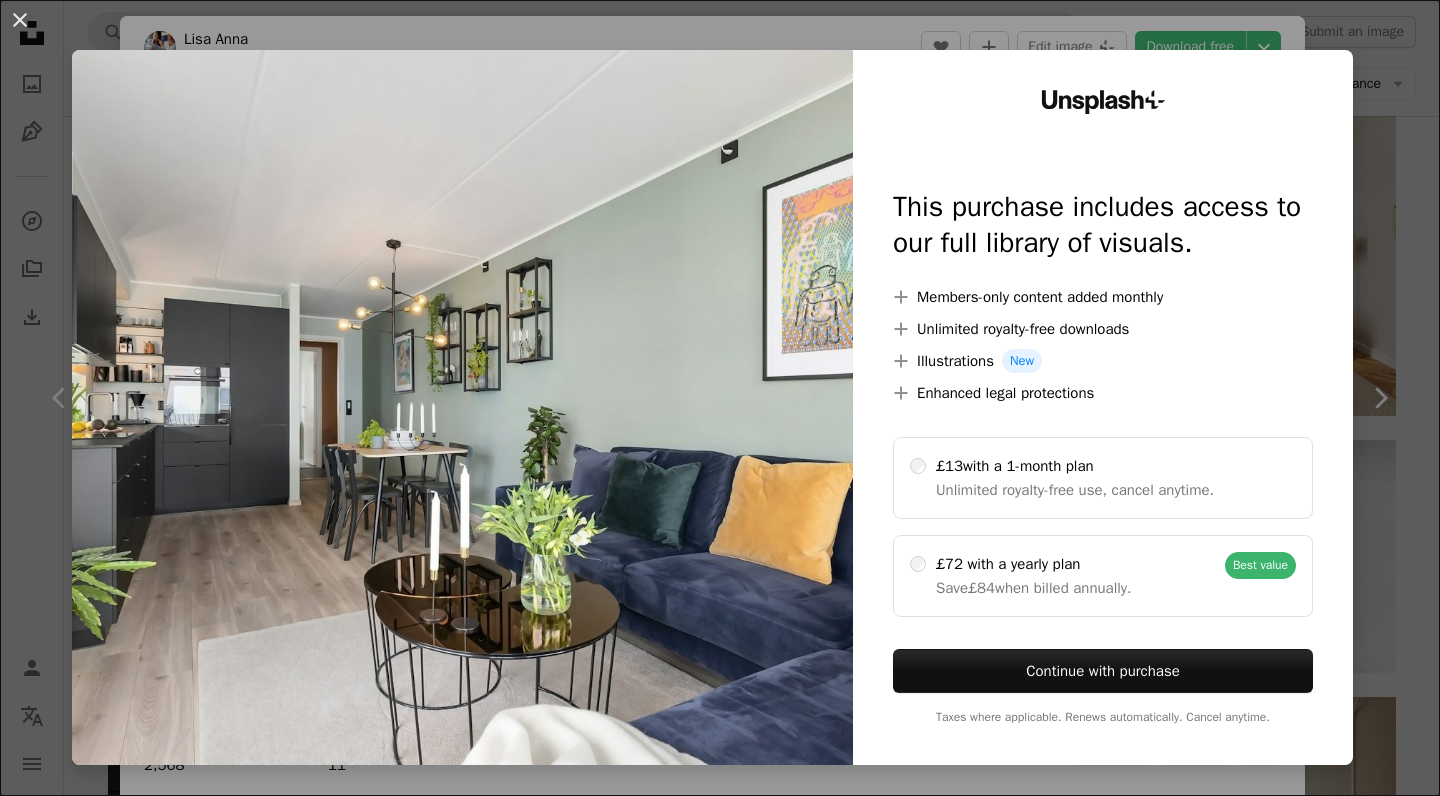 click on "An X shape Unsplash+ This purchase includes access to our full library of visuals. A plus sign Members-only content added monthly A plus sign Unlimited royalty-free downloads A plus sign Illustrations  New A plus sign Enhanced legal protections £13  with a 1-month plan Unlimited royalty-free use, cancel anytime. £72   with a yearly plan Save  £84  when billed annually. Best value Continue with purchase Taxes where applicable. Renews automatically. Cancel anytime." at bounding box center [720, 398] 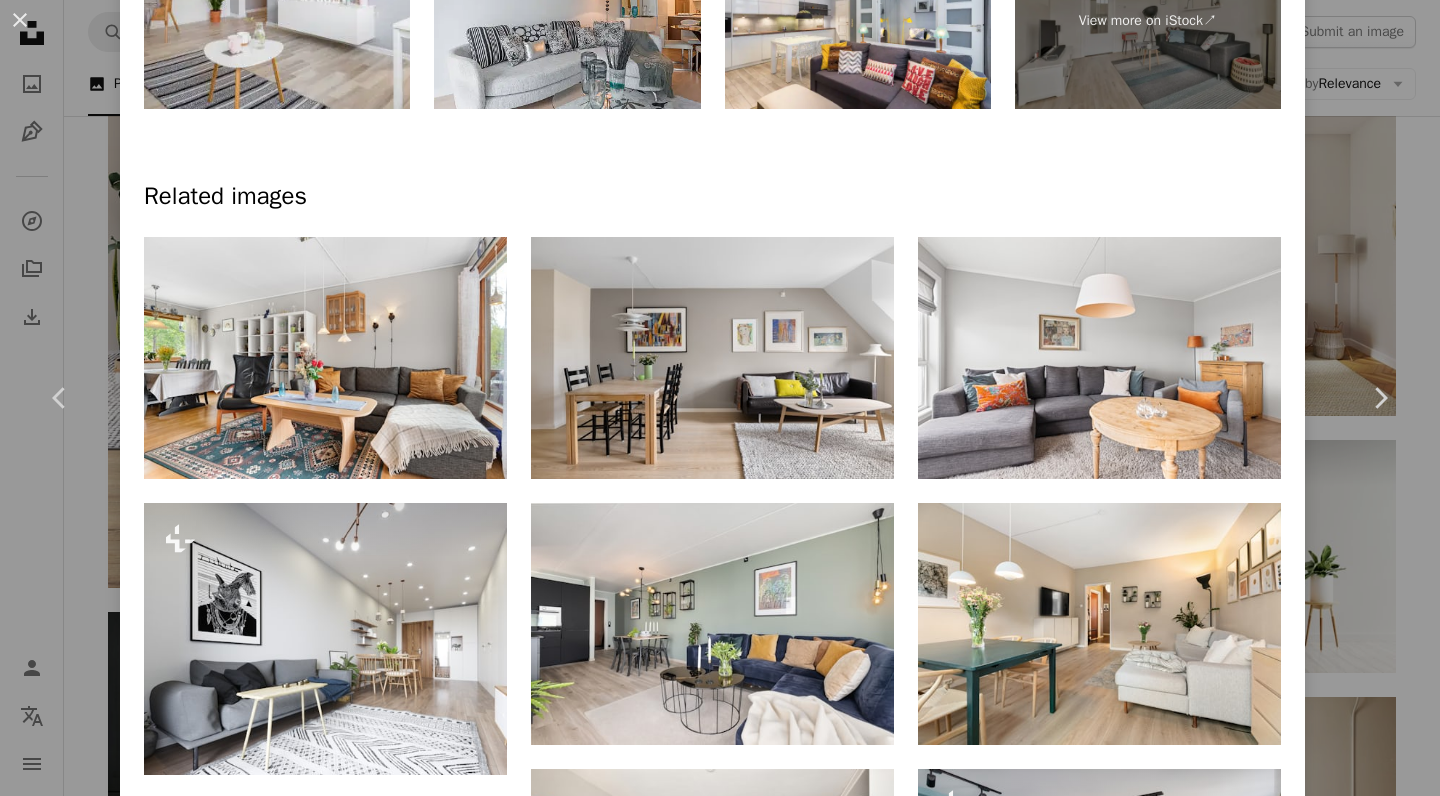 scroll, scrollTop: 1565, scrollLeft: 0, axis: vertical 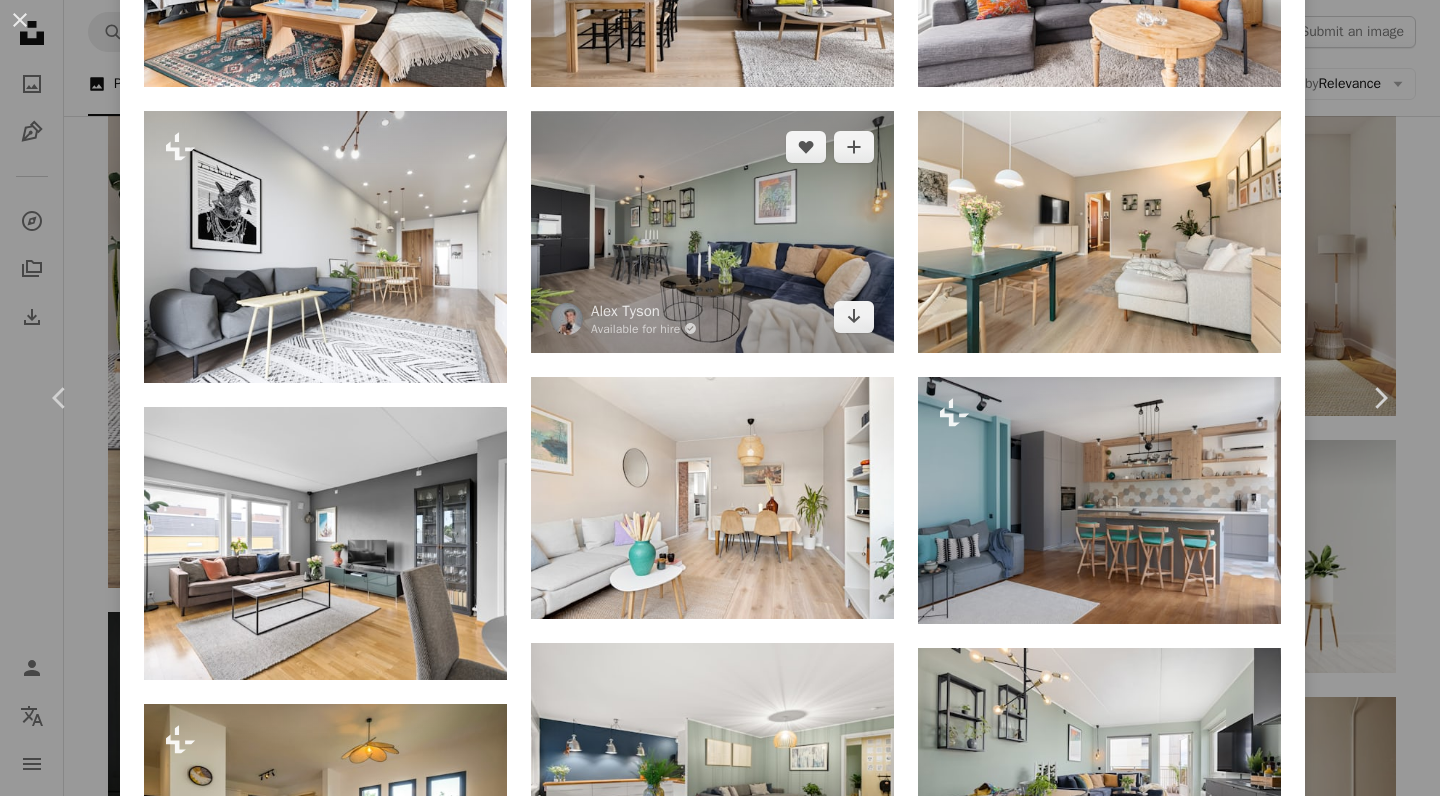click at bounding box center (712, 232) 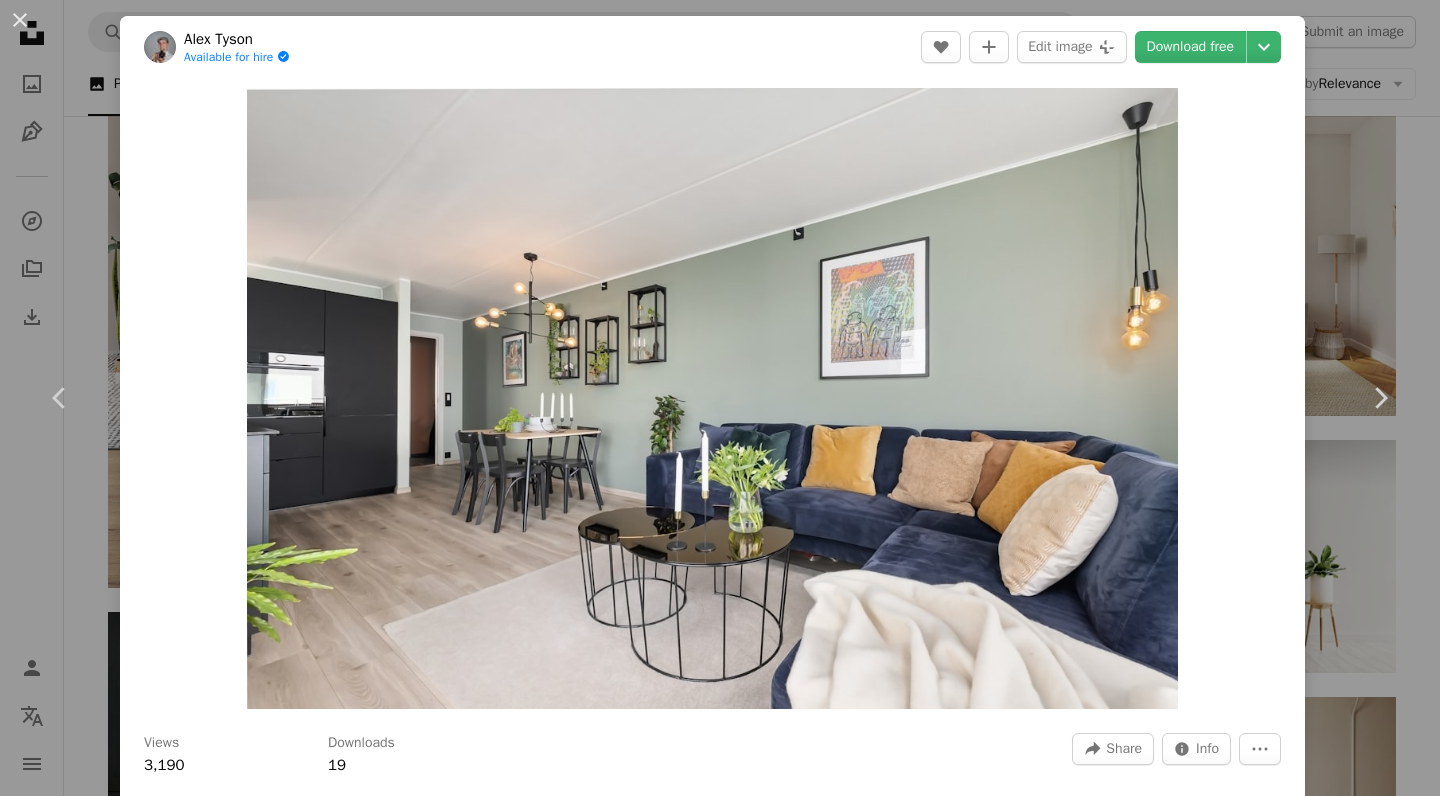 click on "An X shape Chevron left Chevron right Alex Tyson Available for hire A checkmark inside of a circle A heart A plus sign Edit image   Plus sign for Unsplash+ Download free Chevron down Zoom in Views 3,190 Downloads 19 A forward-right arrow Share Info icon Info More Actions Calendar outlined Published on  July 23, 2024 Camera Canon, EOS R5 Safety Free to use under the  Unsplash License interior design painting living room furniture table candle chair home decor couch dining table dining room photo frame indoors Free stock photos Browse premium related images on iStock  |  Save 20% with code UNSPLASH20 View more on iStock  ↗ Related images A heart A plus sign Lisa Anna Available for hire A checkmark inside of a circle Arrow pointing down Plus sign for Unsplash+ A heart A plus sign Getty Images For  Unsplash+ A lock   Purchase A heart A plus sign Alex Tyson Available for hire A checkmark inside of a circle Arrow pointing down A heart A plus sign Alex Tyson Available for hire A checkmark inside of a circle For" at bounding box center (720, 398) 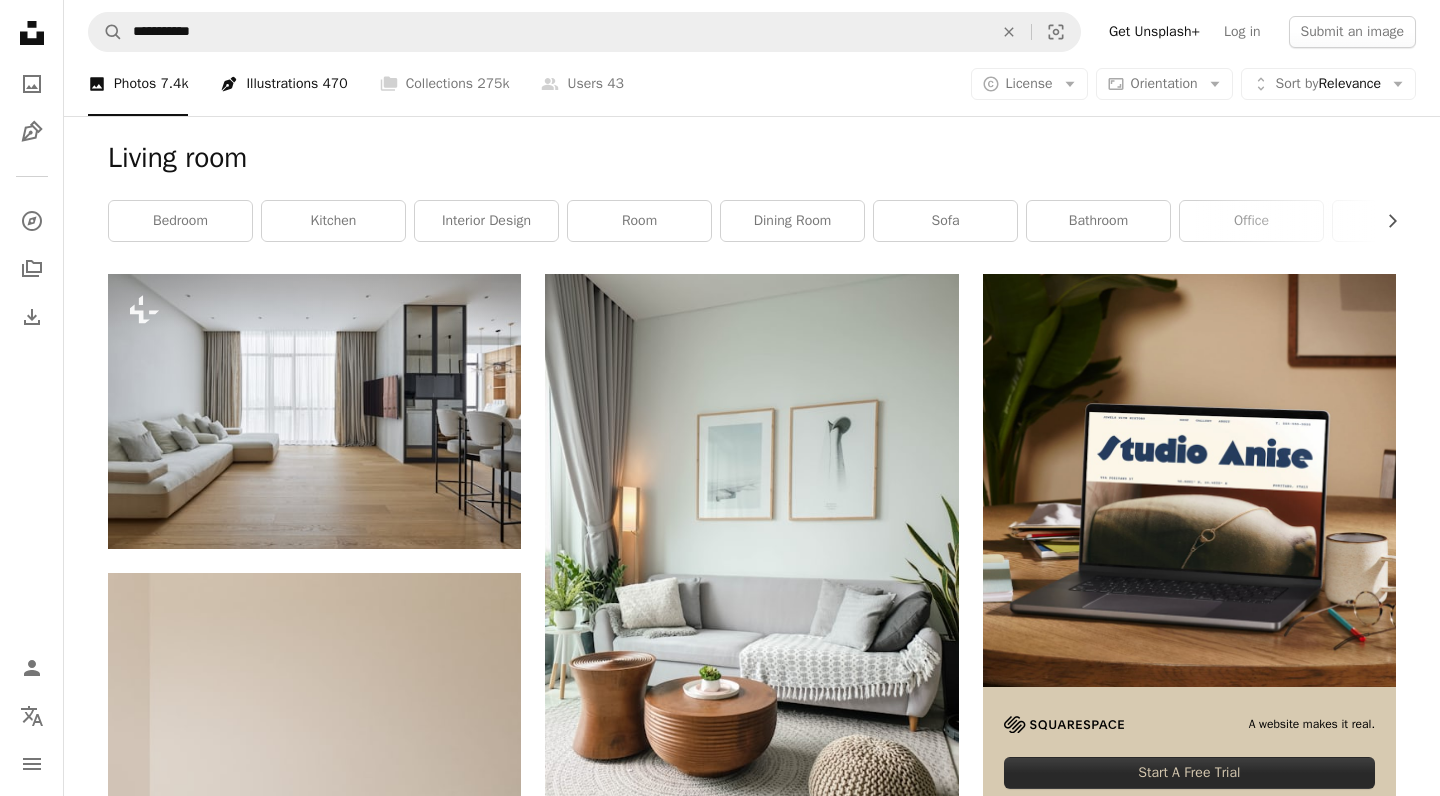scroll, scrollTop: 0, scrollLeft: 0, axis: both 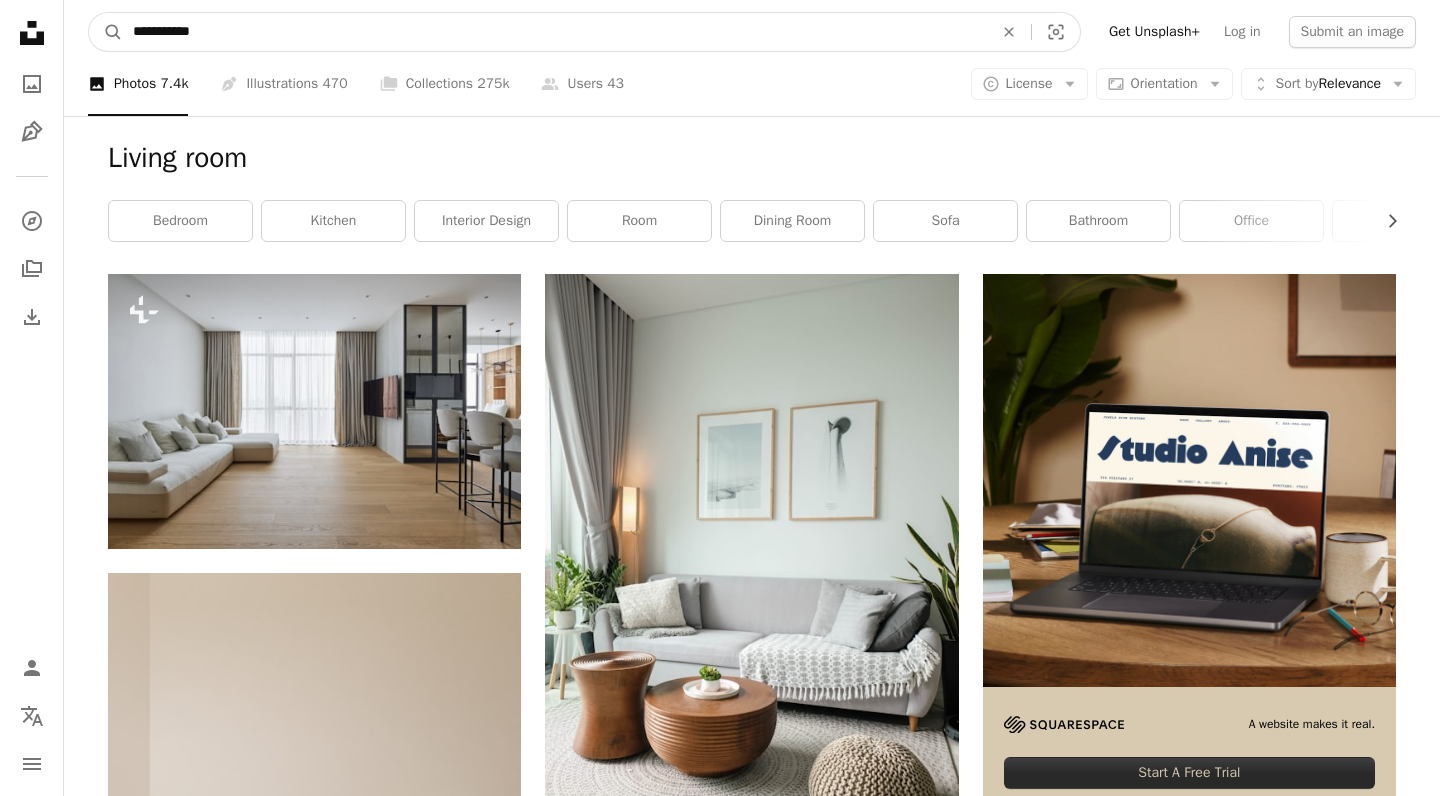 click on "**********" at bounding box center (555, 32) 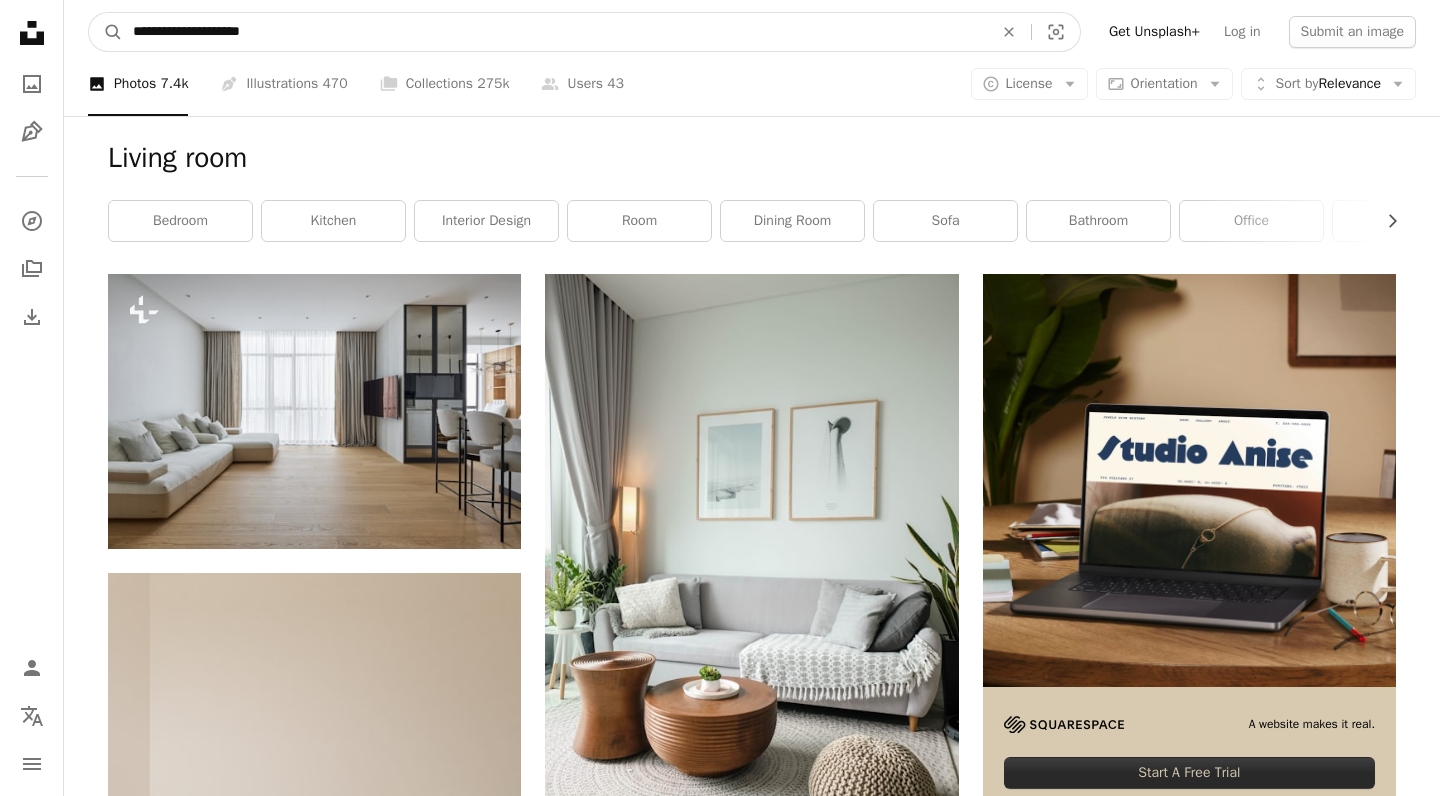 type on "**********" 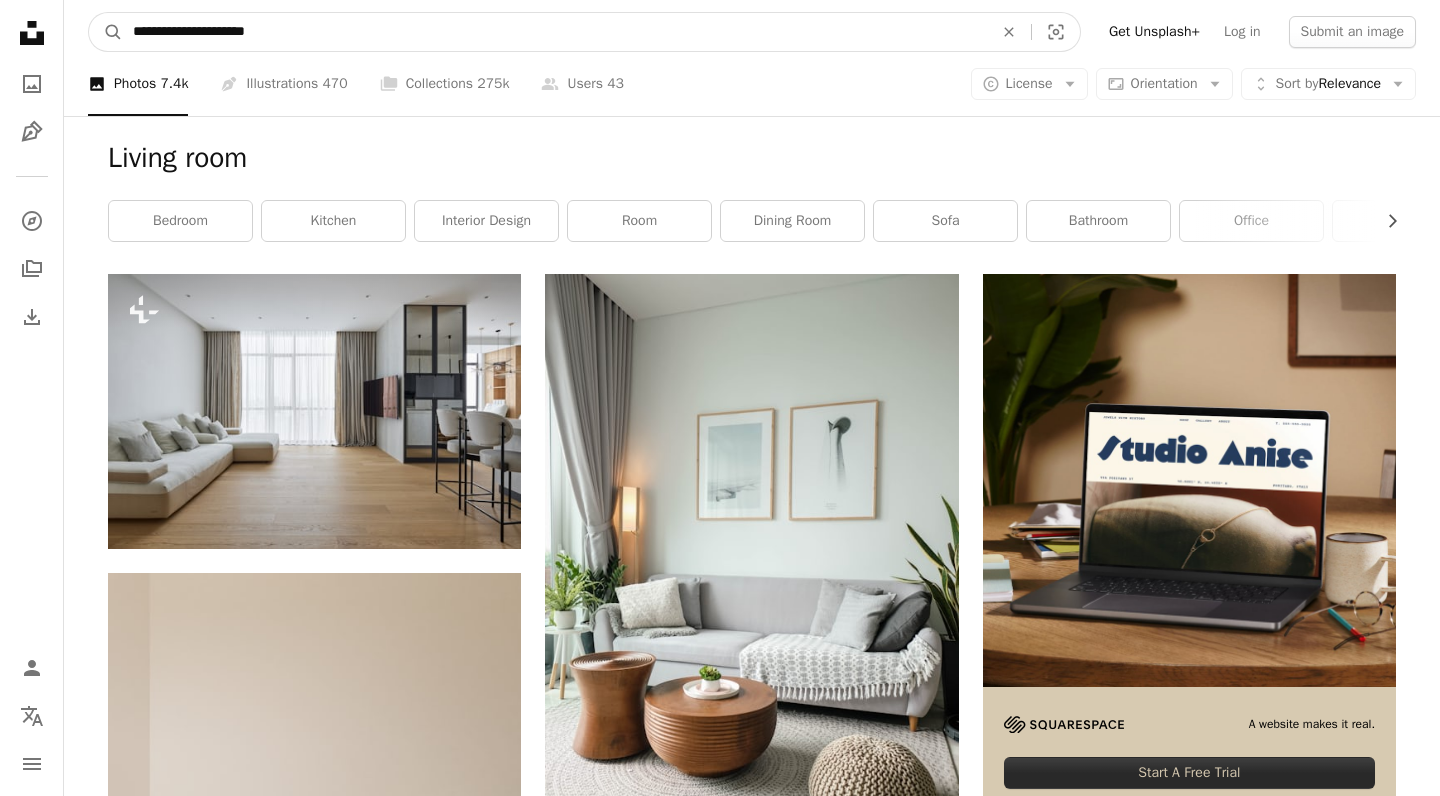 click on "A magnifying glass" at bounding box center (106, 32) 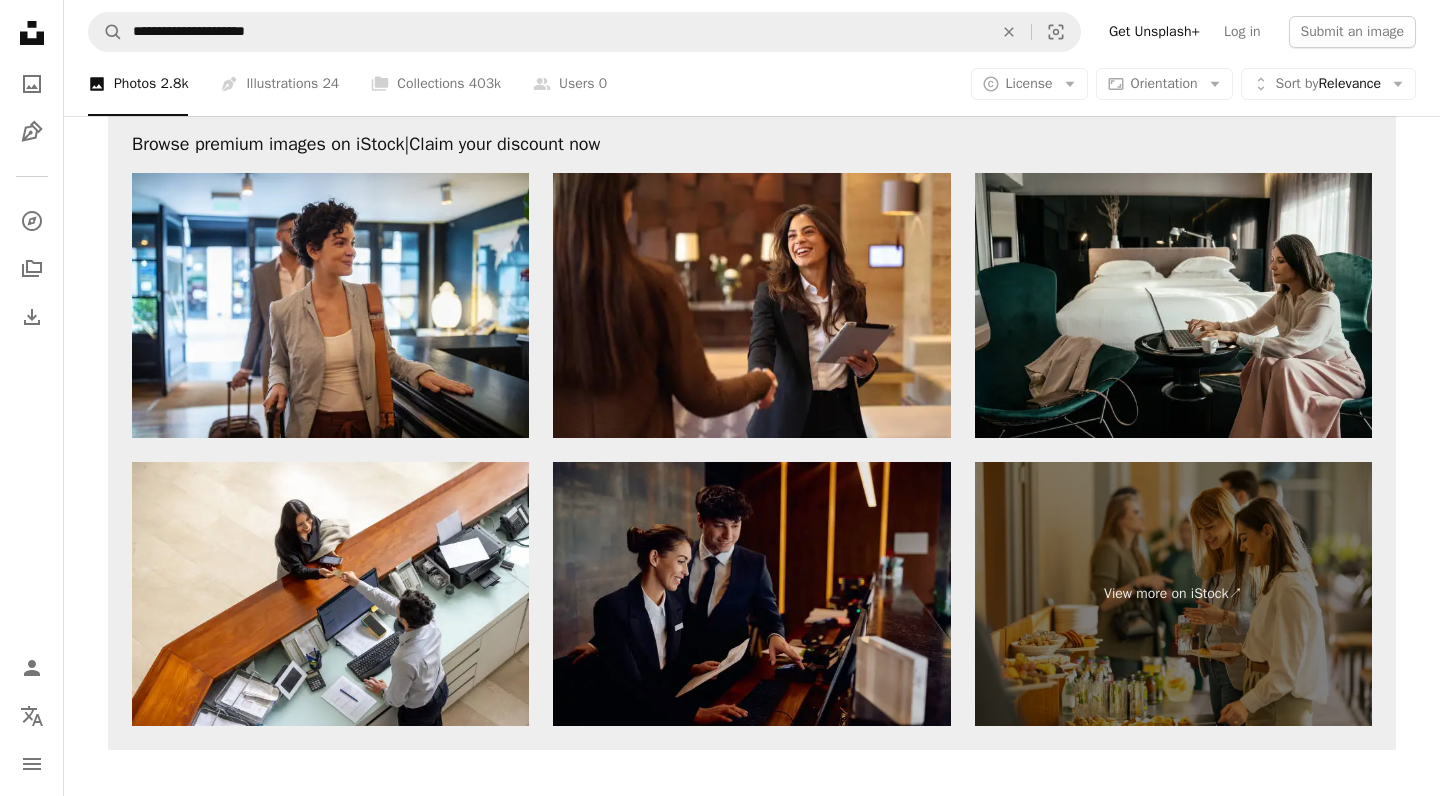 scroll, scrollTop: 3292, scrollLeft: 0, axis: vertical 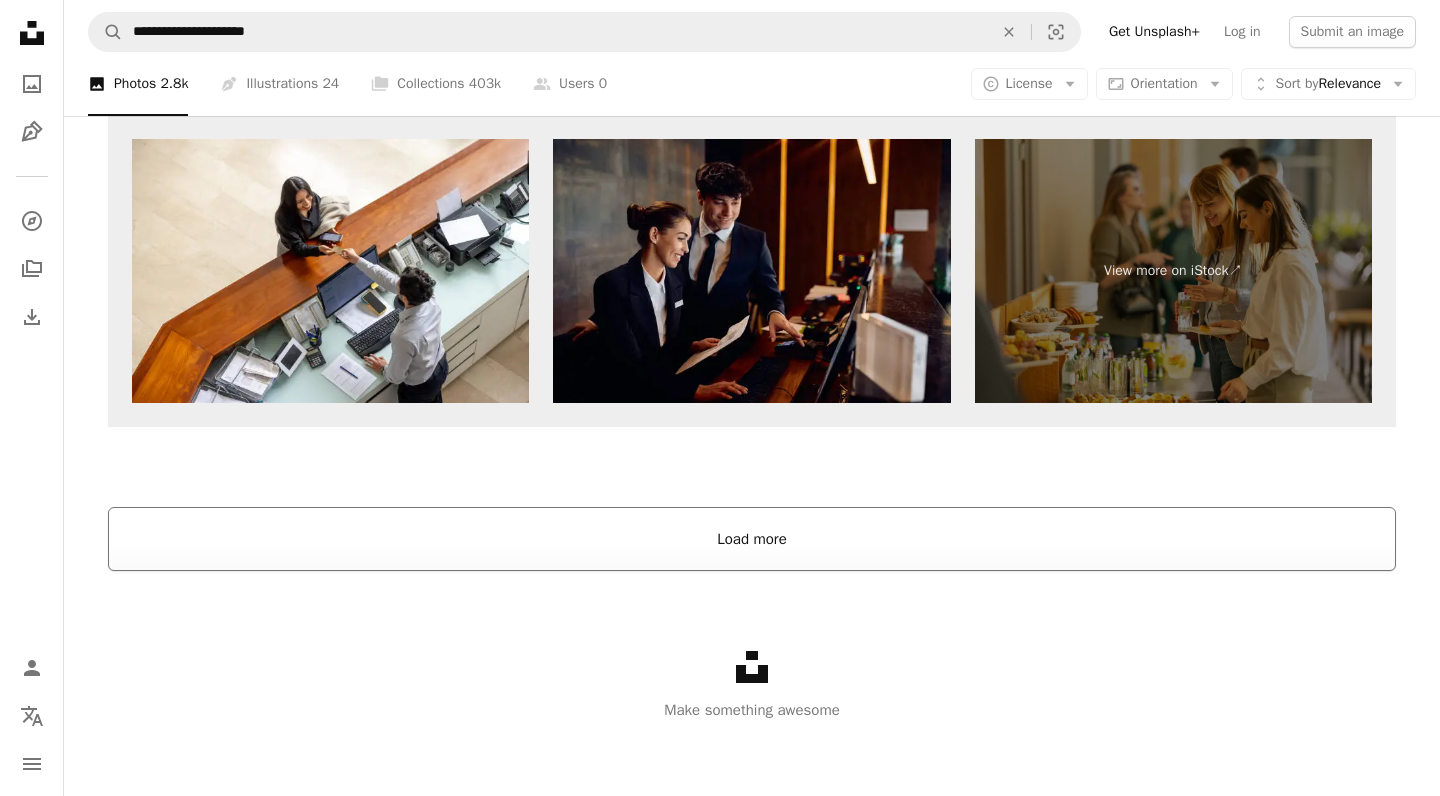 click on "Load more" at bounding box center (752, 539) 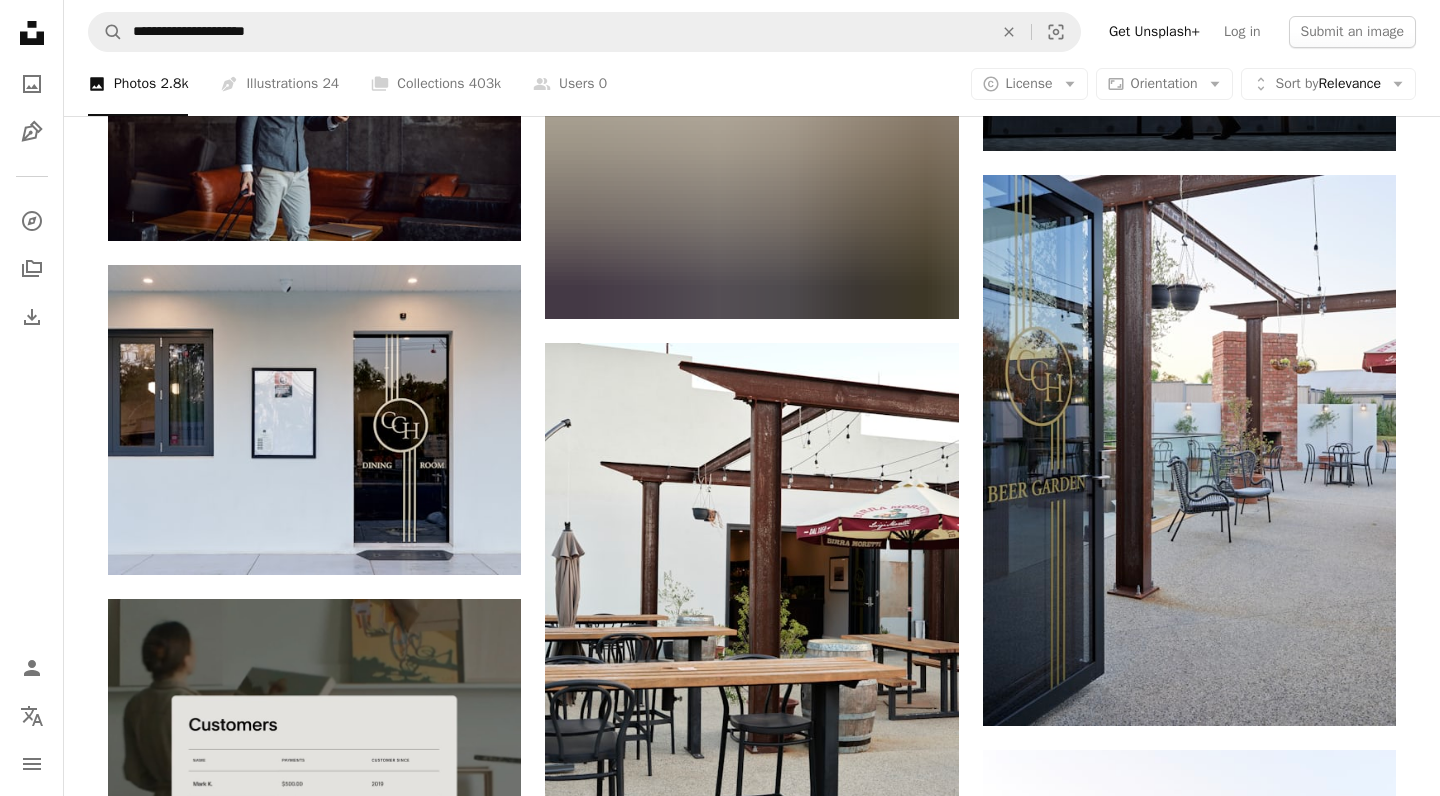 scroll, scrollTop: 3881, scrollLeft: 0, axis: vertical 